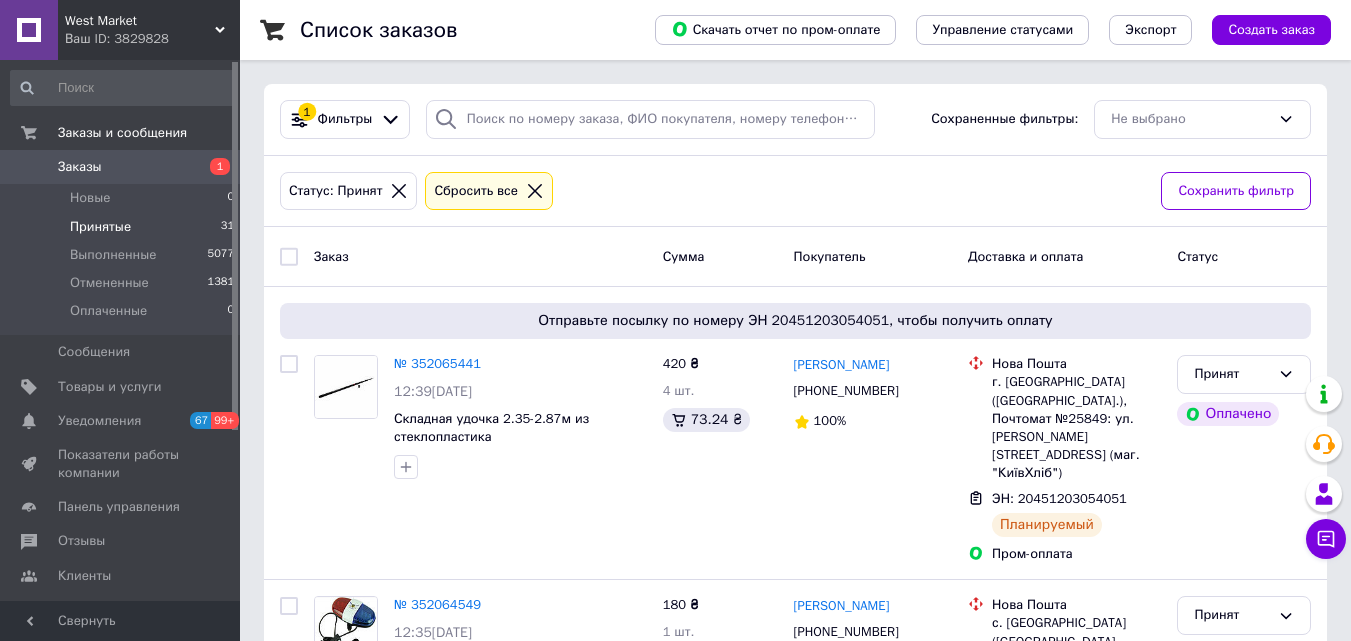 scroll, scrollTop: 0, scrollLeft: 0, axis: both 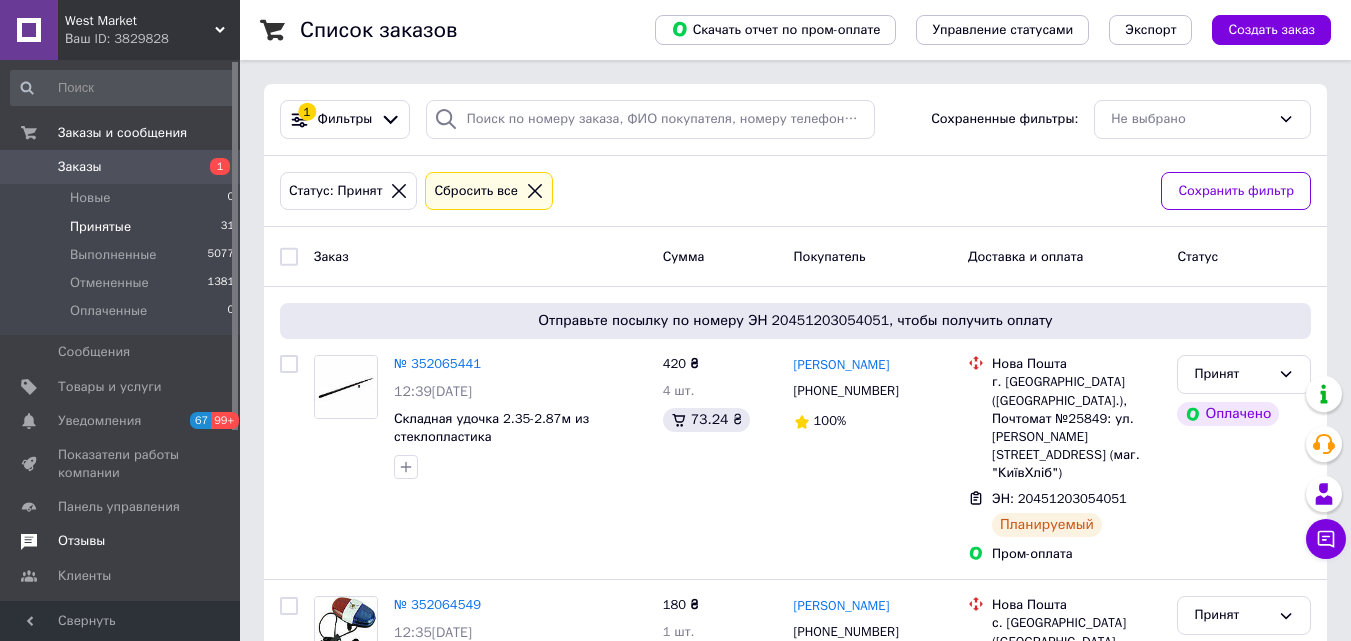 click on "Отзывы" at bounding box center (121, 541) 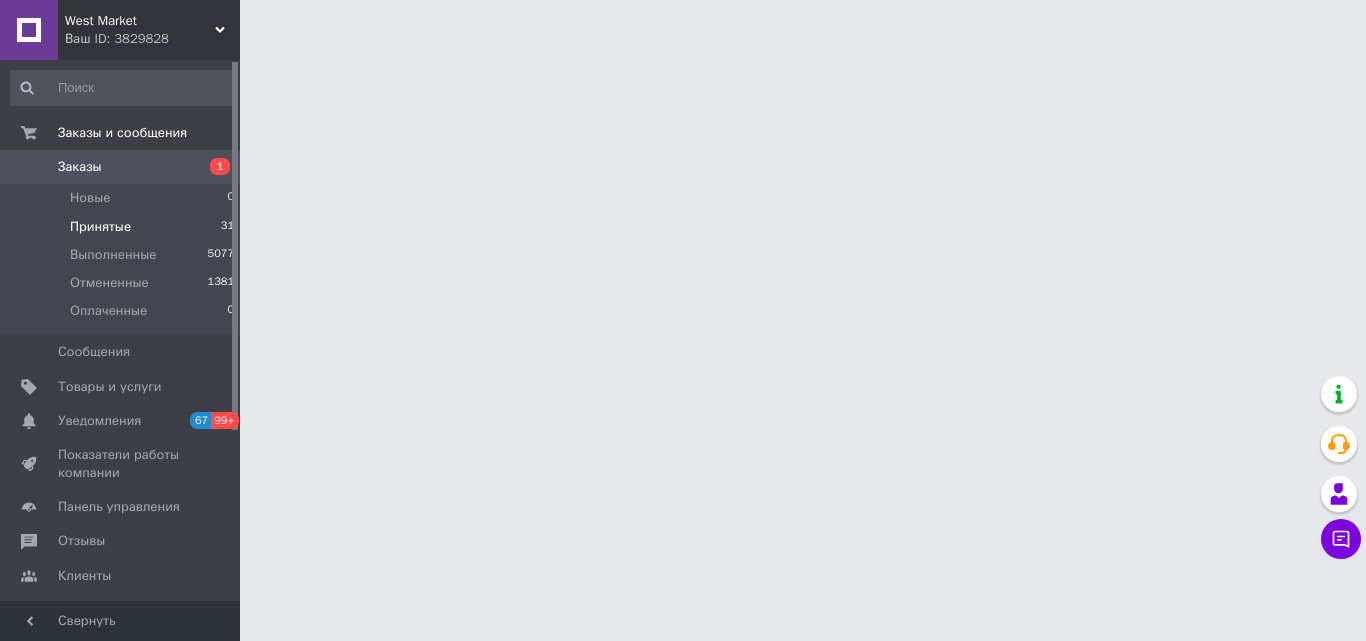click on "Принятые 31" at bounding box center (123, 227) 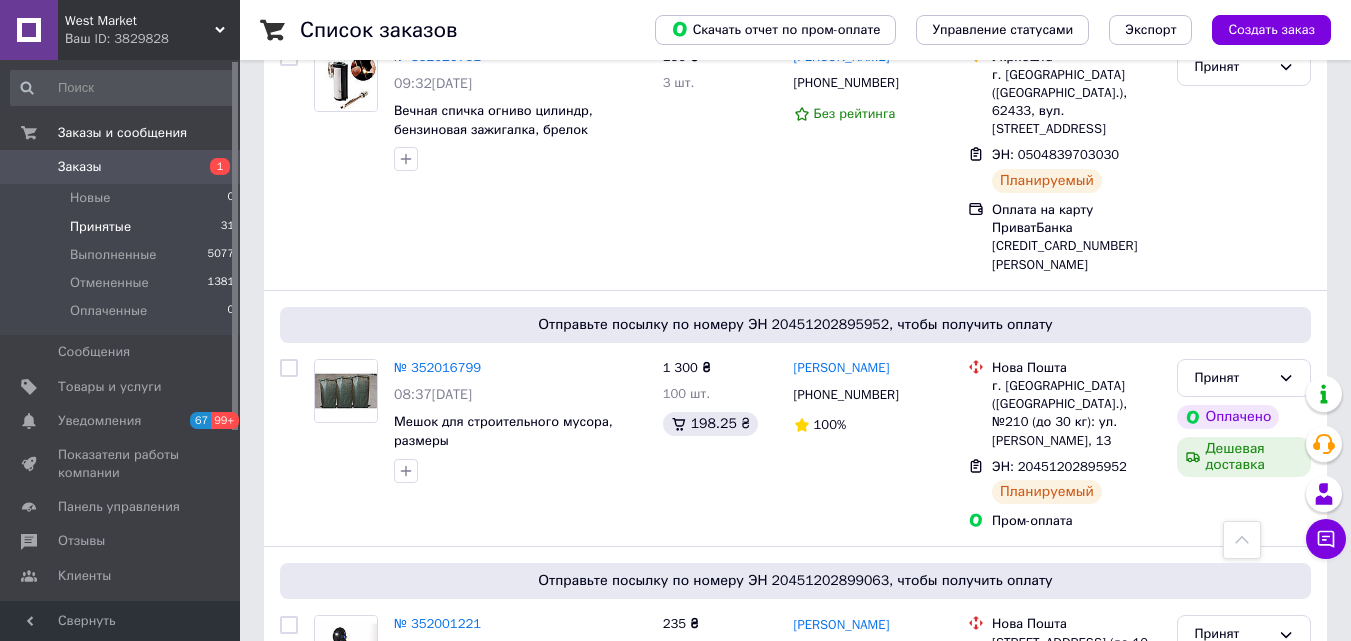 scroll, scrollTop: 1860, scrollLeft: 0, axis: vertical 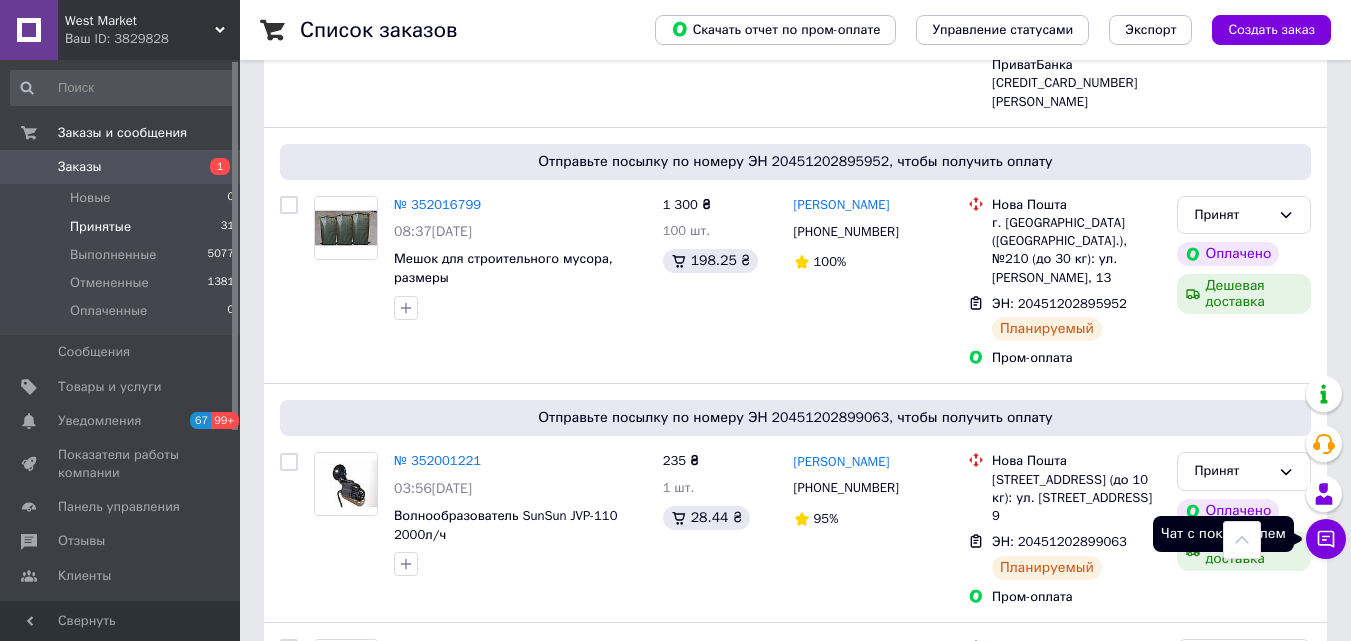 click 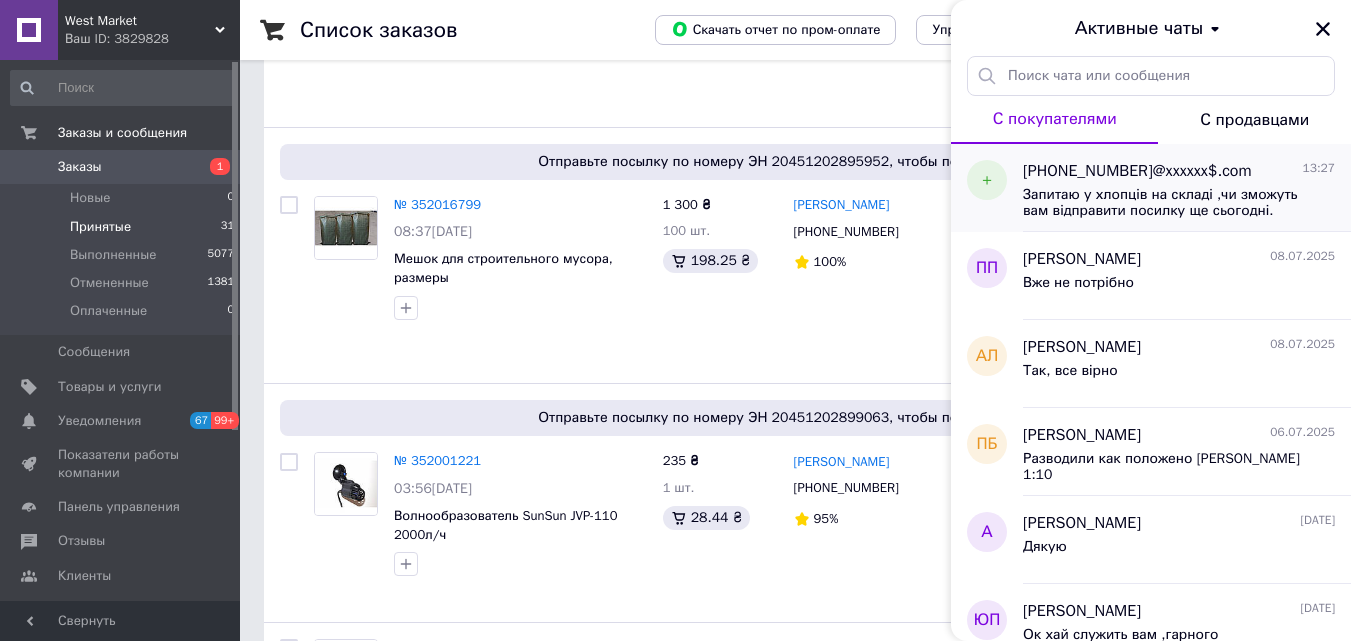 click on "Запитаю у хлопців на складі ,чи зможуть вам відправити посилку ще сьогодні." at bounding box center [1165, 203] 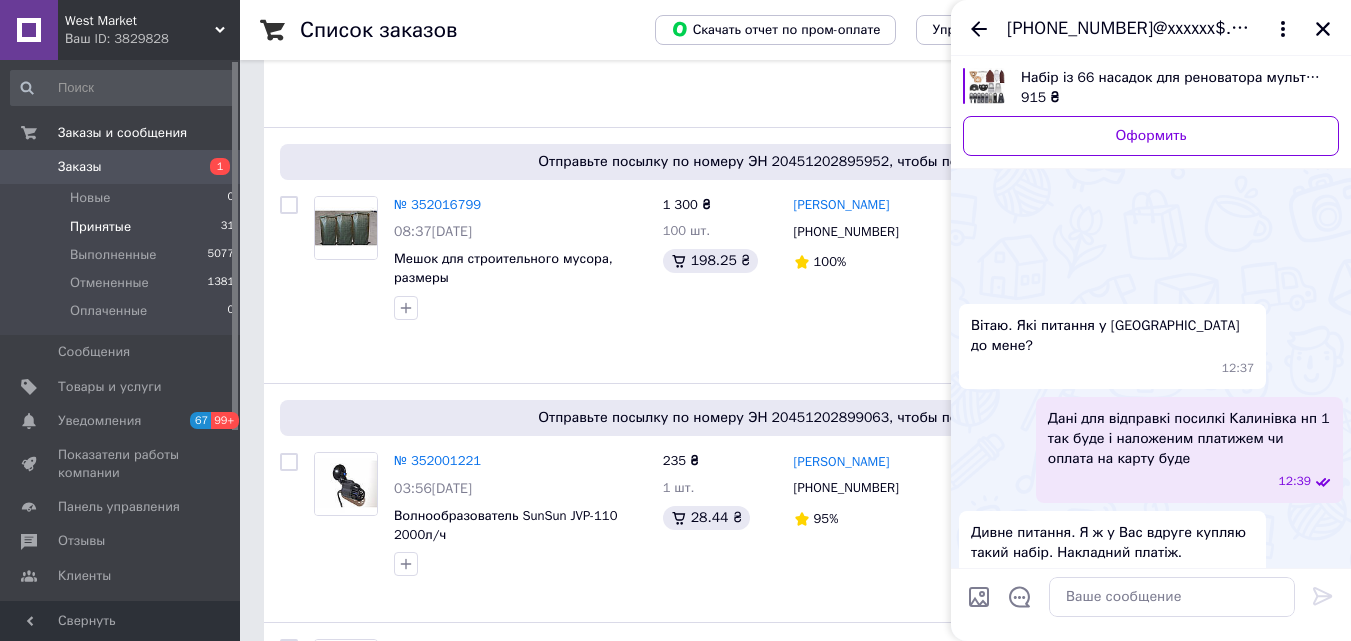 scroll, scrollTop: 538, scrollLeft: 0, axis: vertical 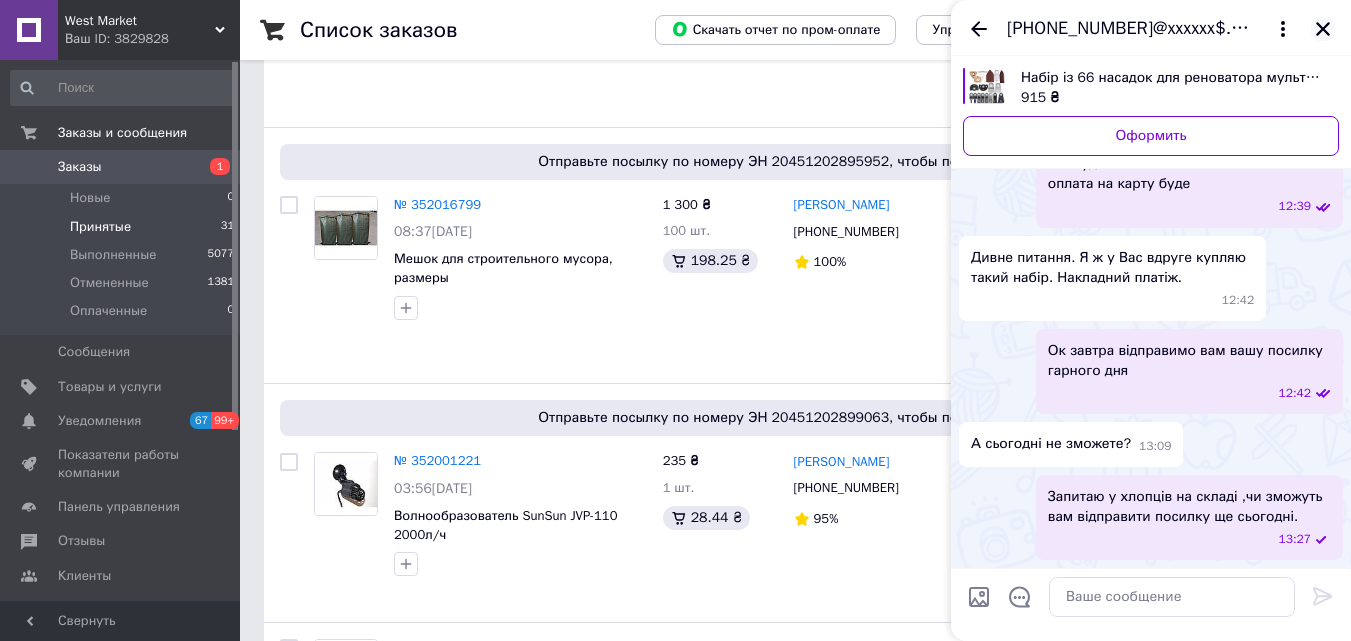click 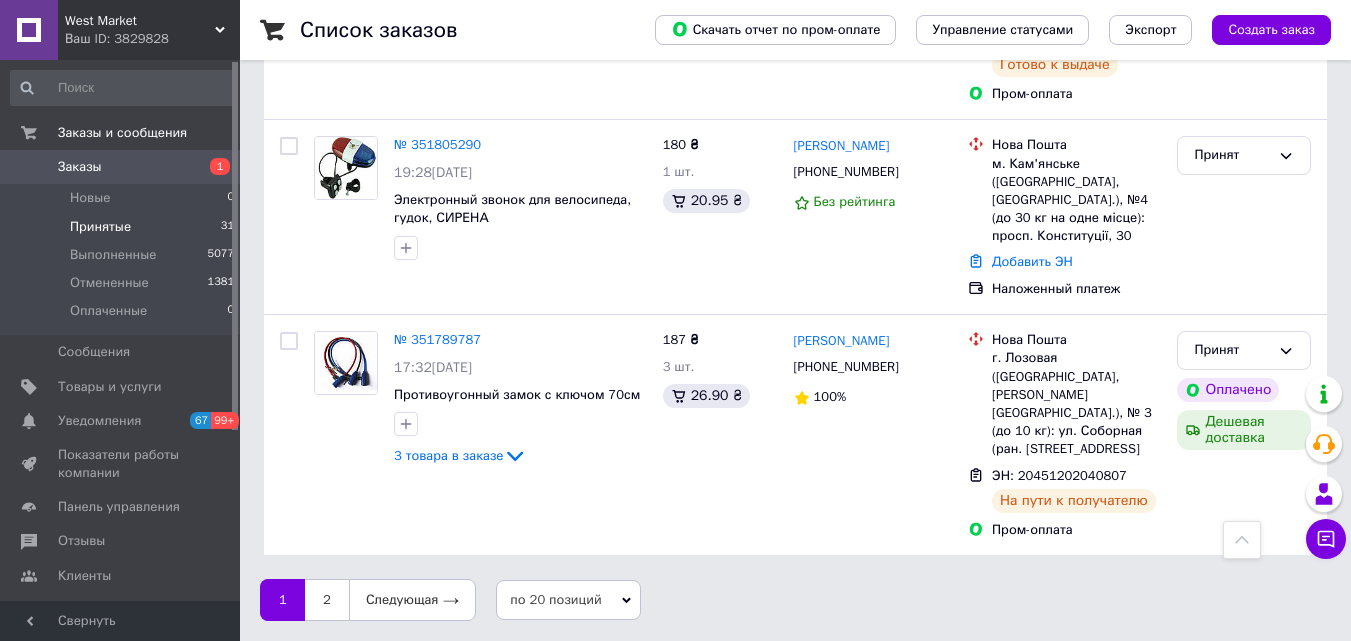 scroll, scrollTop: 4232, scrollLeft: 0, axis: vertical 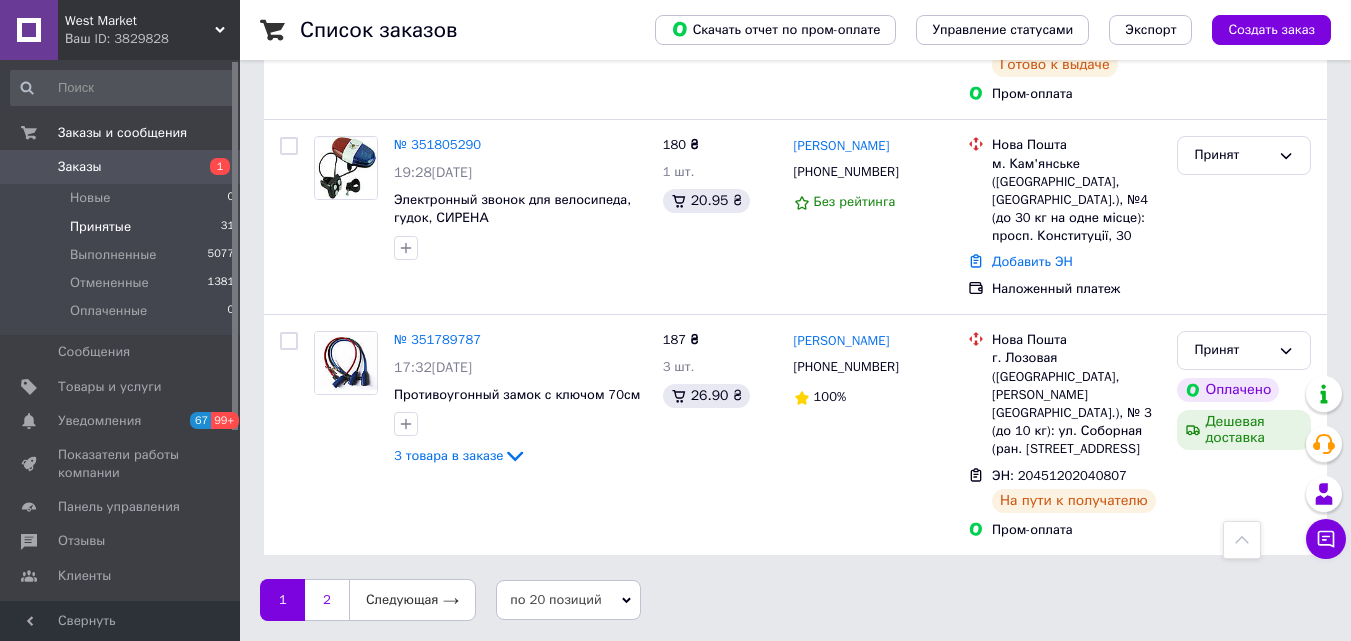 click on "2" at bounding box center [327, 600] 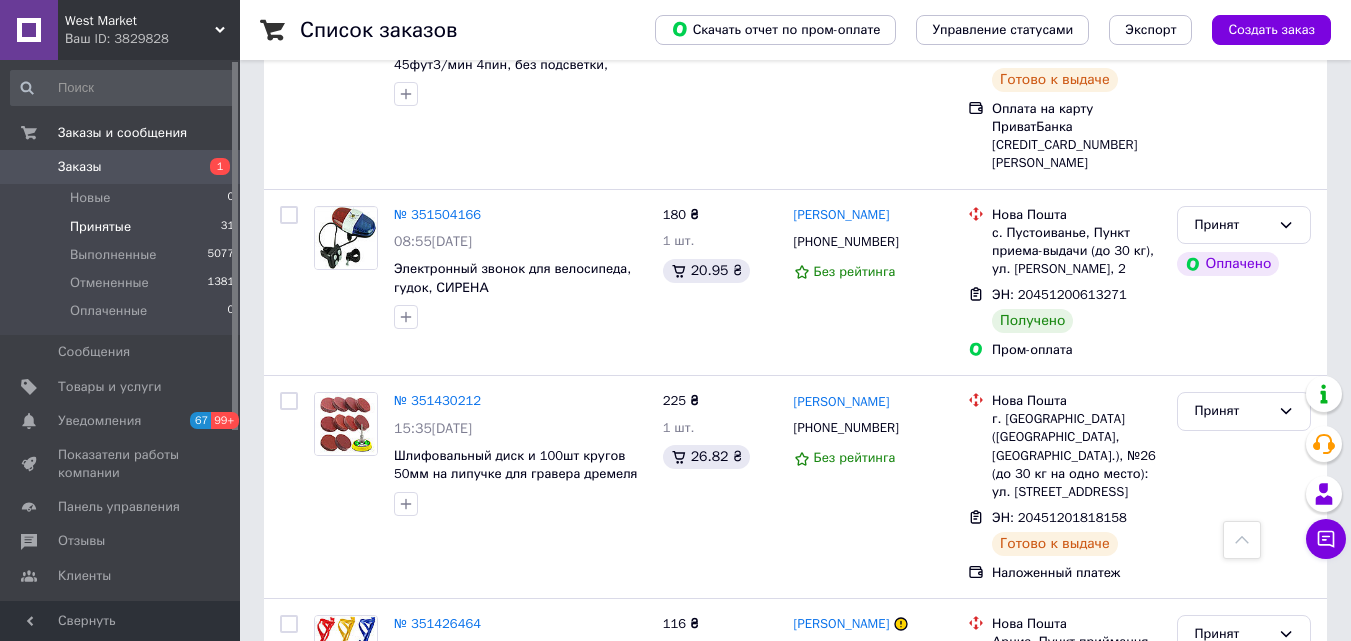 scroll, scrollTop: 1000, scrollLeft: 0, axis: vertical 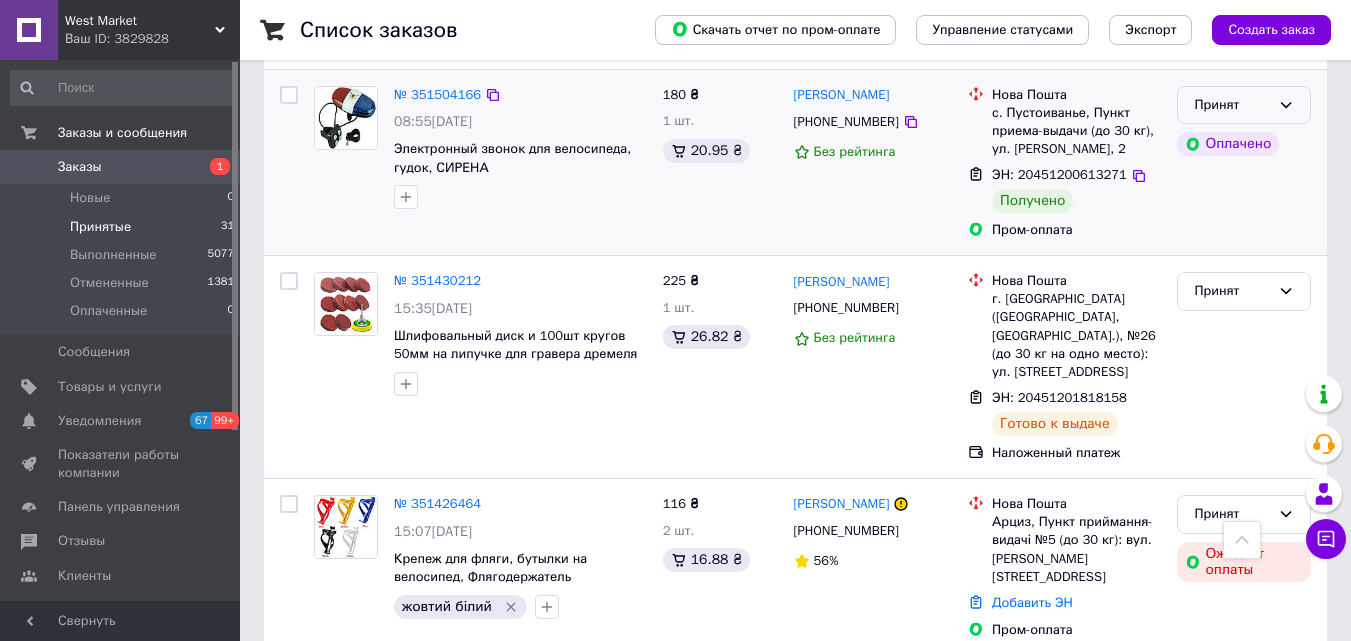 click on "Принят" at bounding box center [1232, 105] 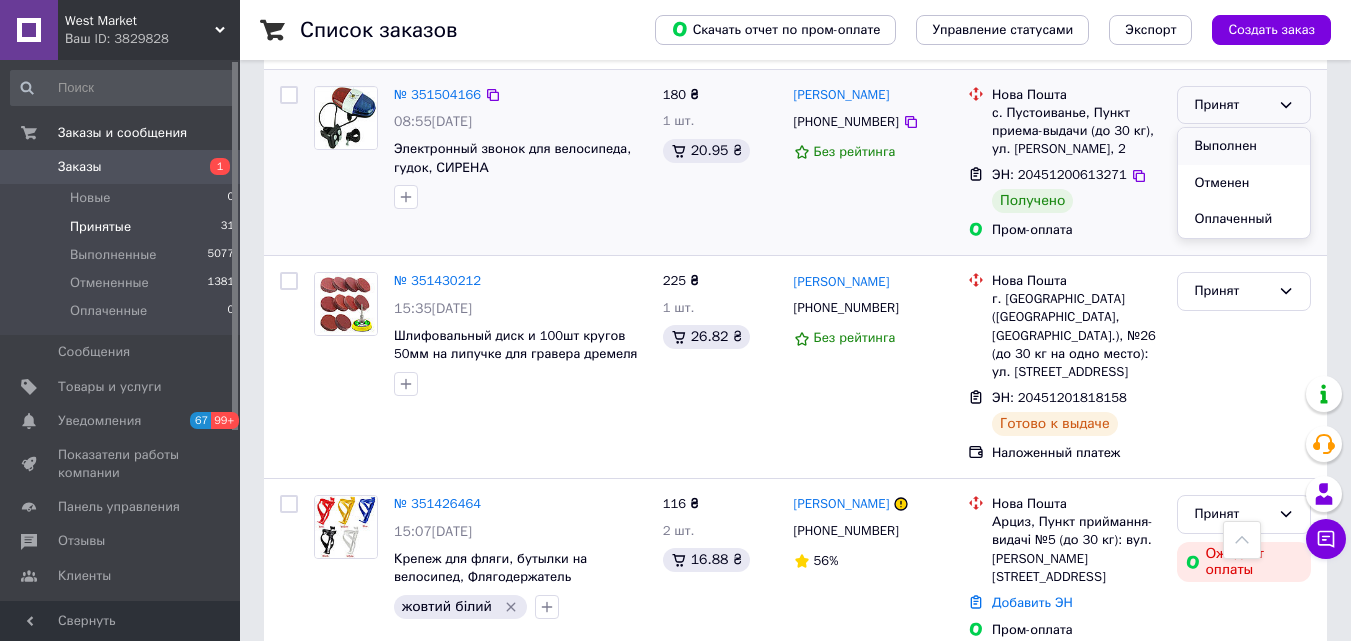 click on "Выполнен" at bounding box center [1244, 146] 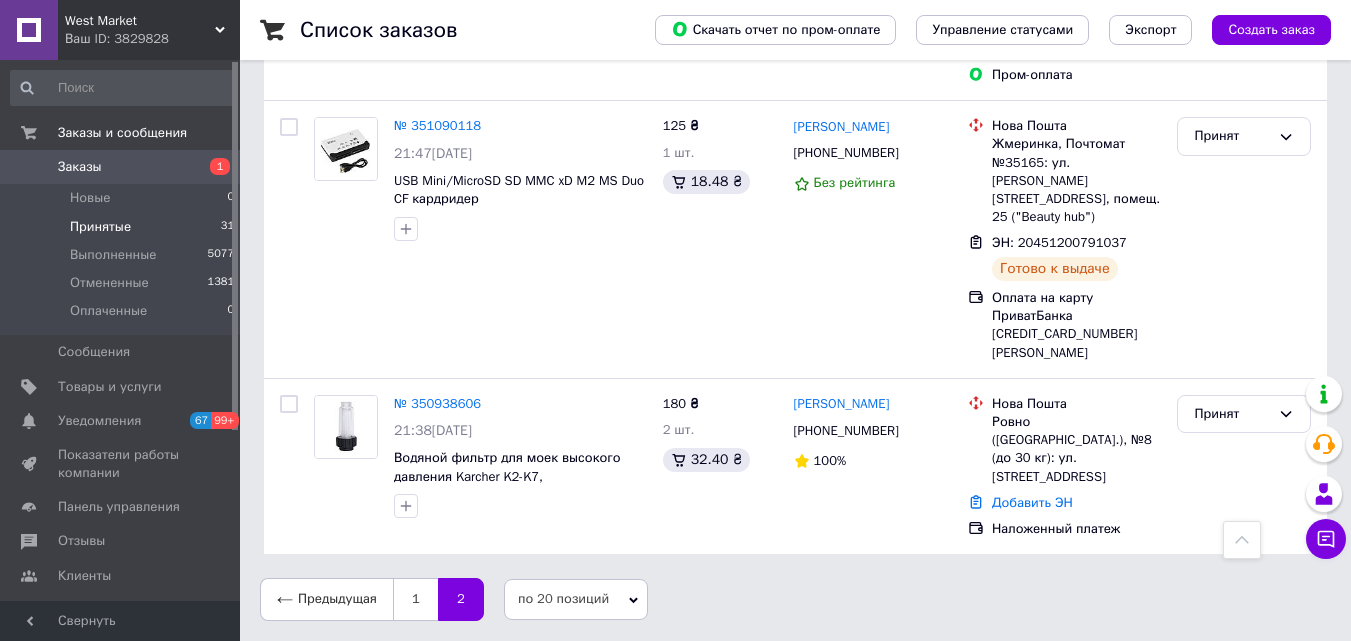scroll, scrollTop: 2089, scrollLeft: 0, axis: vertical 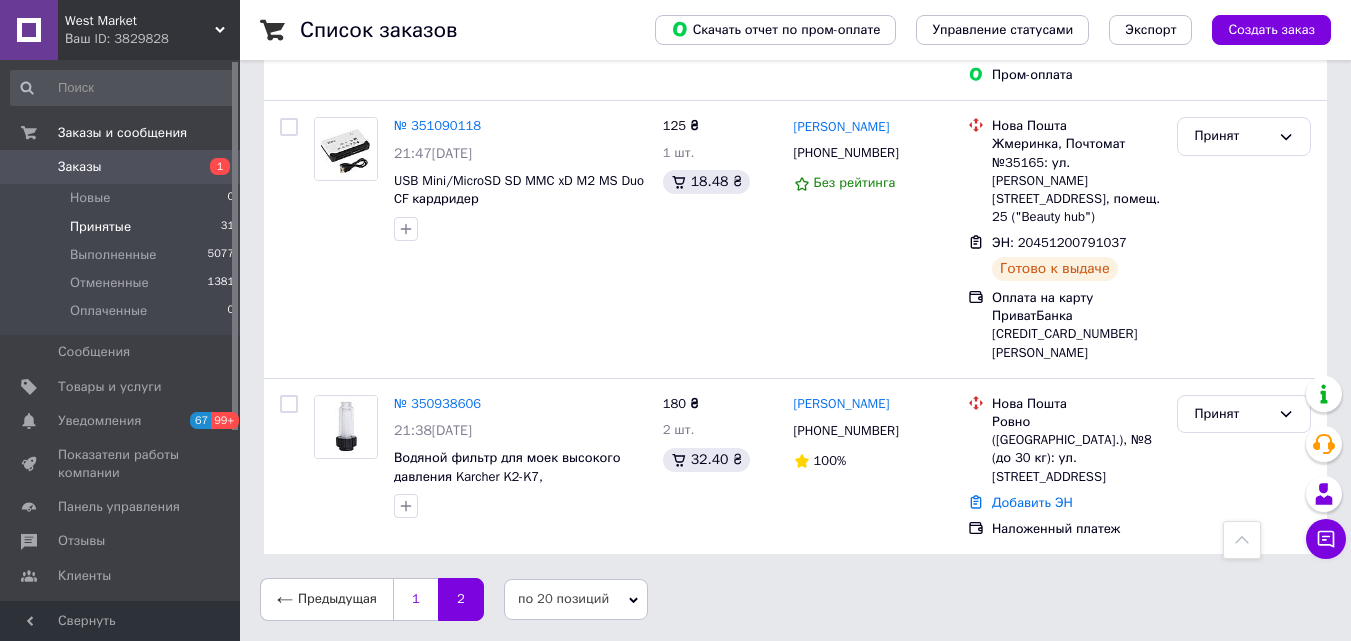 click on "1" at bounding box center (415, 599) 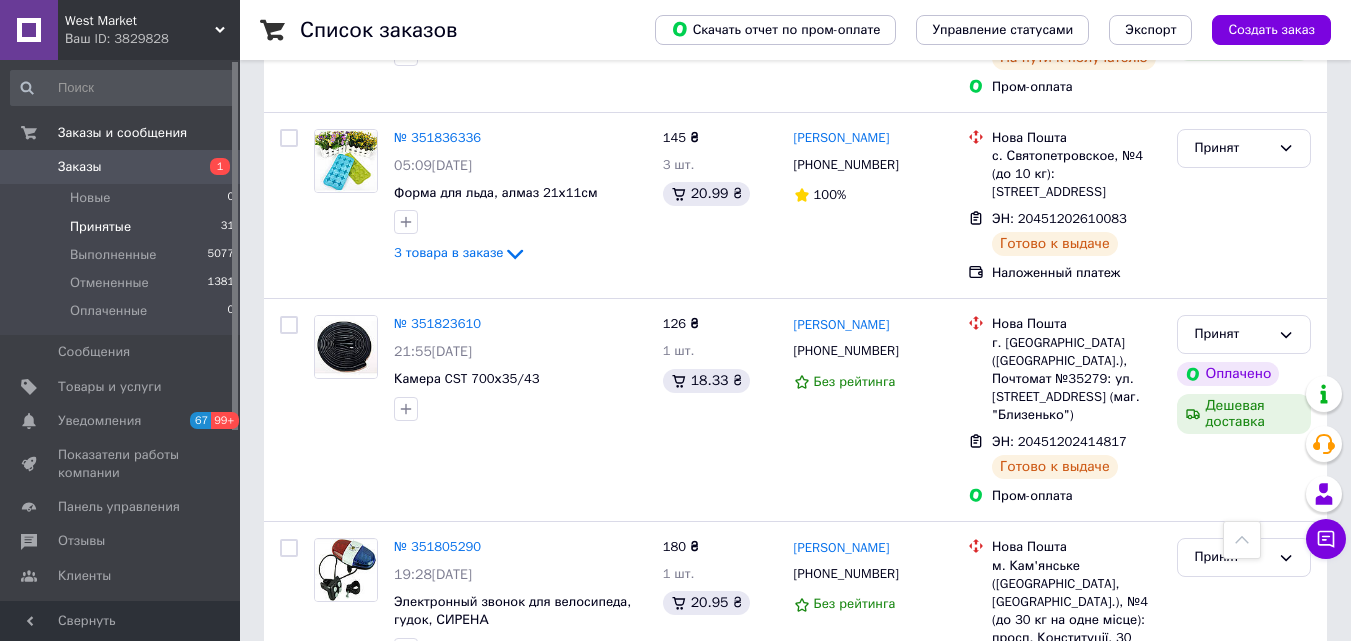 scroll, scrollTop: 3532, scrollLeft: 0, axis: vertical 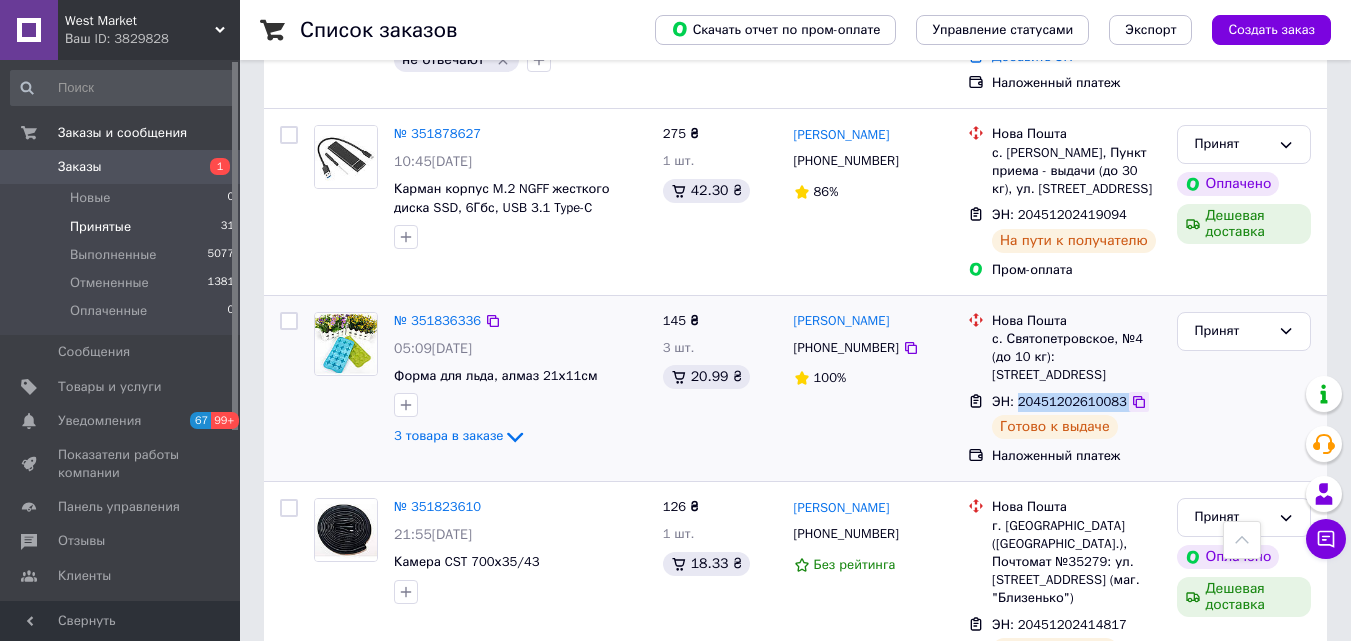 drag, startPoint x: 1014, startPoint y: 476, endPoint x: 1122, endPoint y: 477, distance: 108.00463 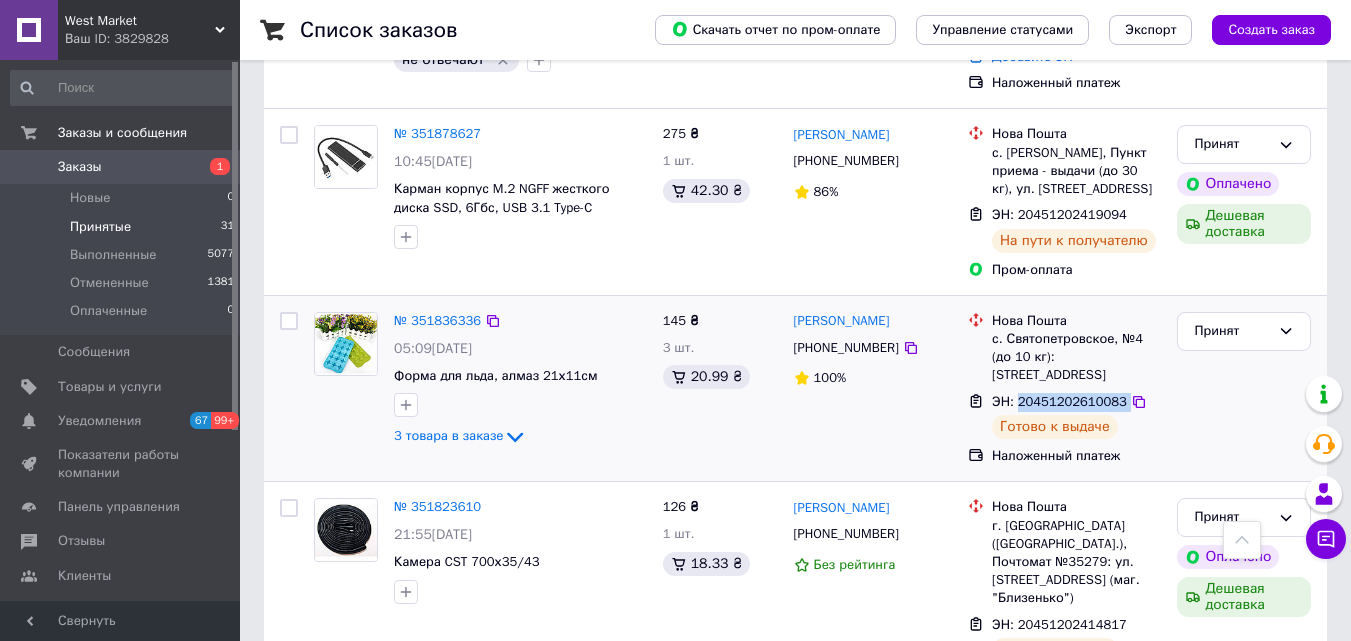 copy on "20451202610083" 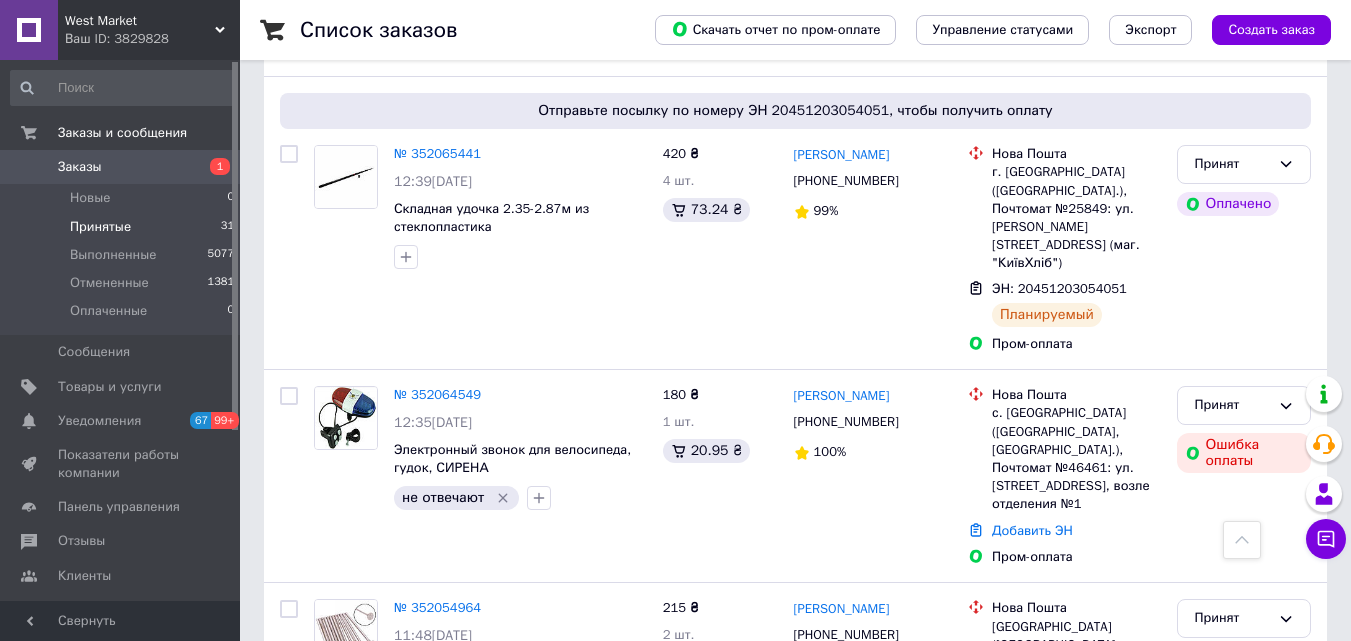 scroll, scrollTop: 0, scrollLeft: 0, axis: both 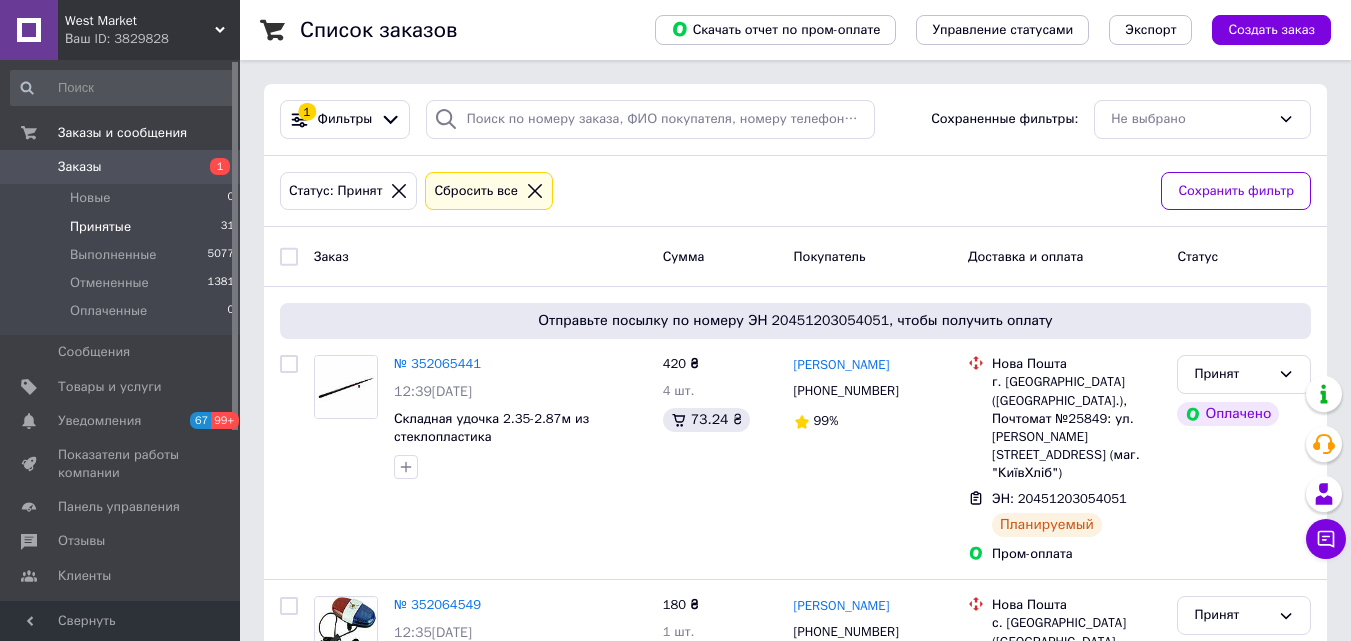 click at bounding box center [535, 191] 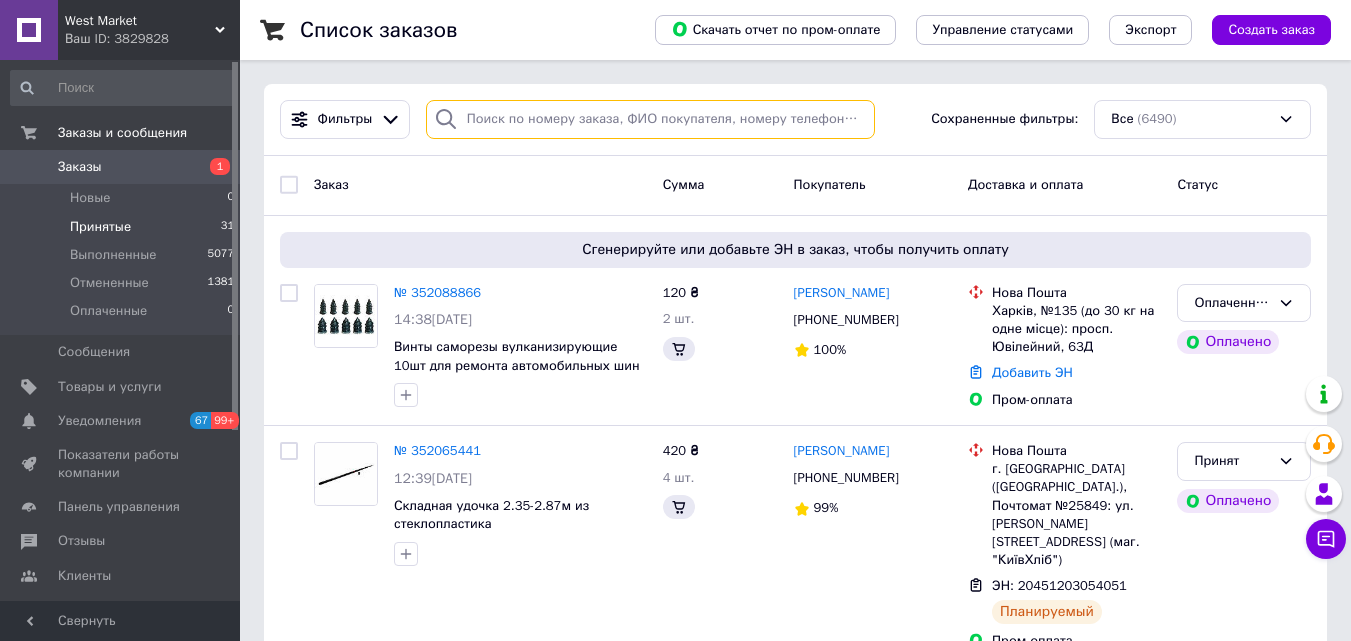 click at bounding box center (650, 119) 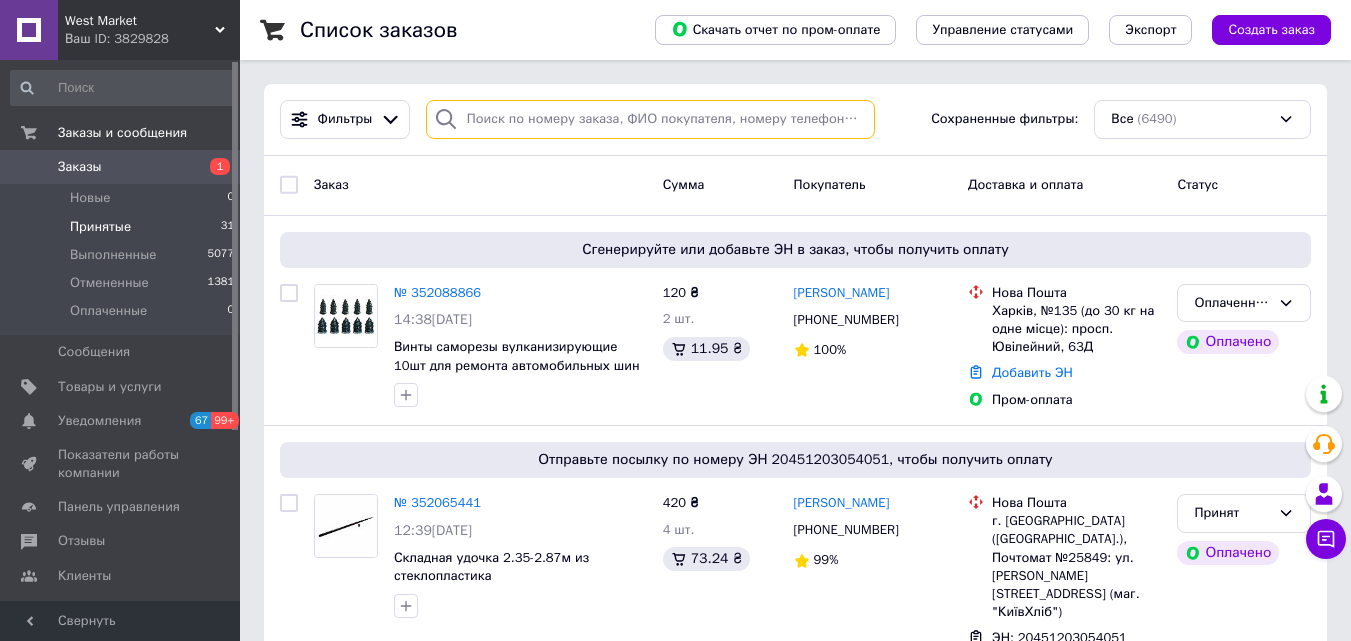 paste on "+380 (67) 672-97-76" 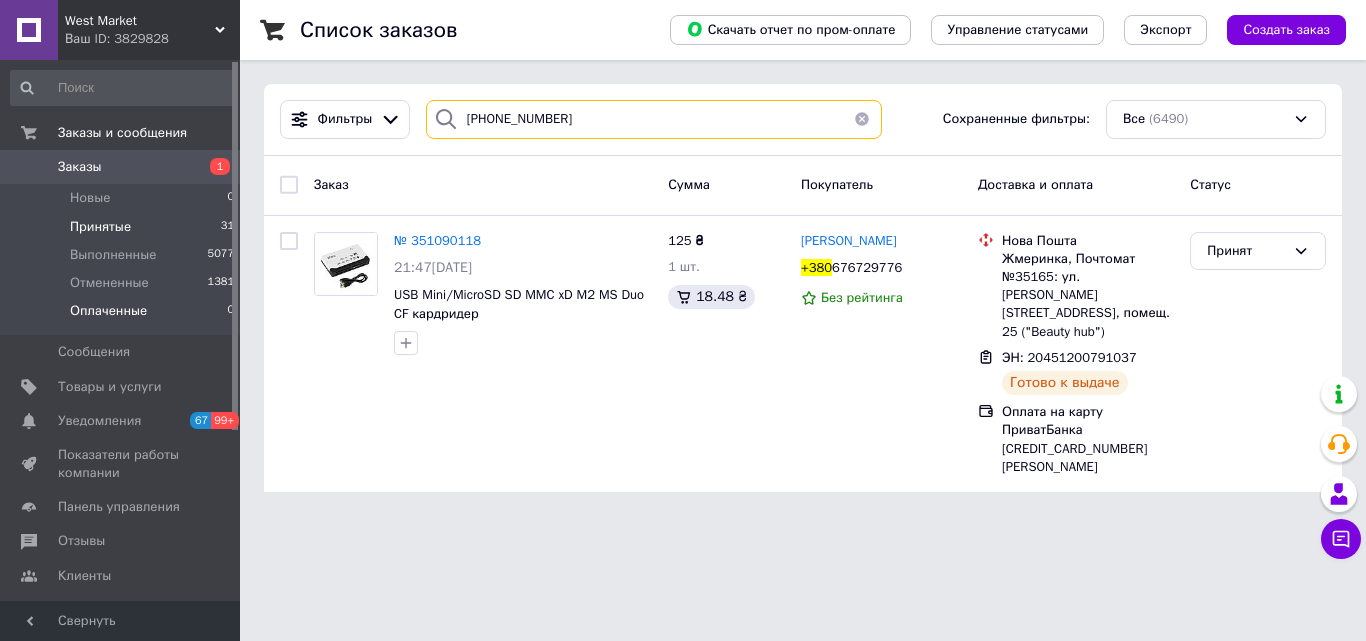 type on "+380 (67) 672-97-76" 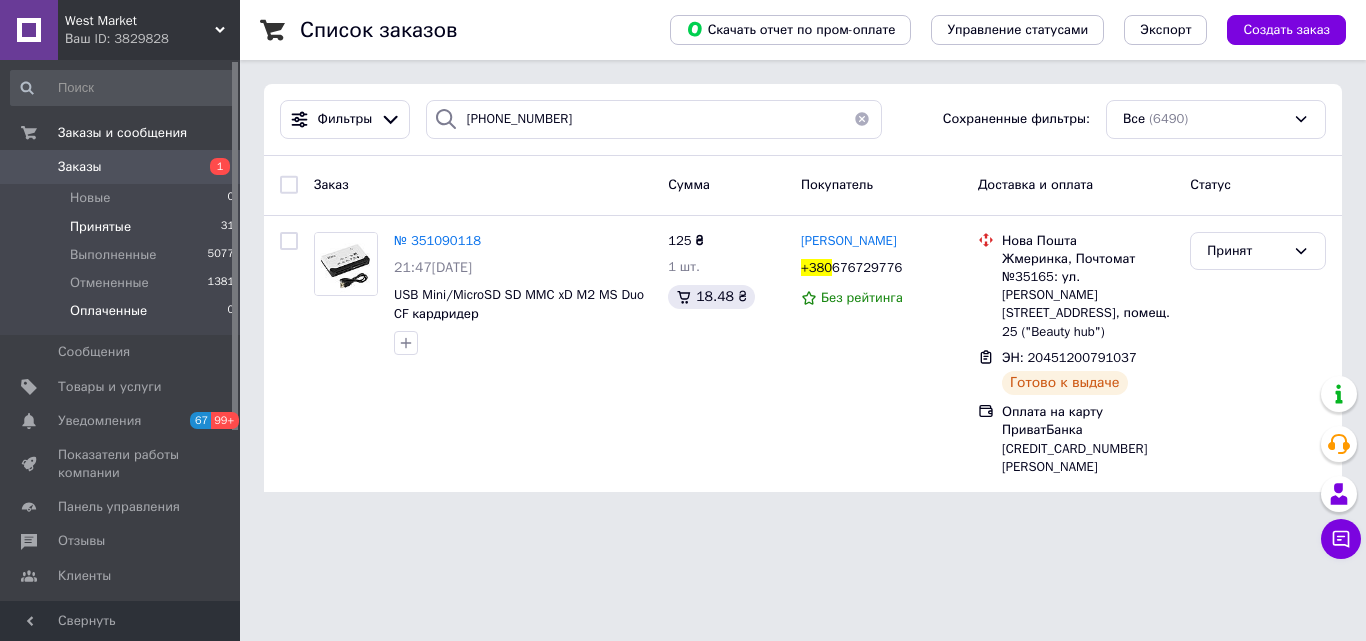click on "Оплаченные 0" at bounding box center (123, 316) 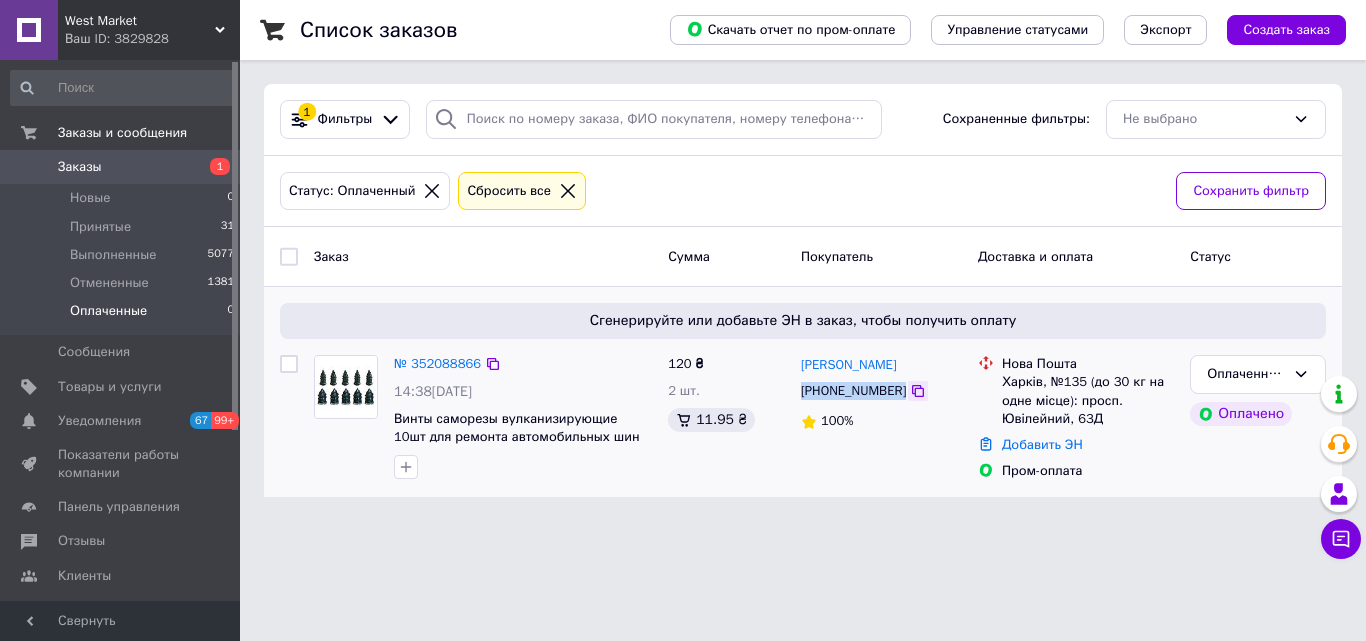 drag, startPoint x: 814, startPoint y: 403, endPoint x: 897, endPoint y: 403, distance: 83 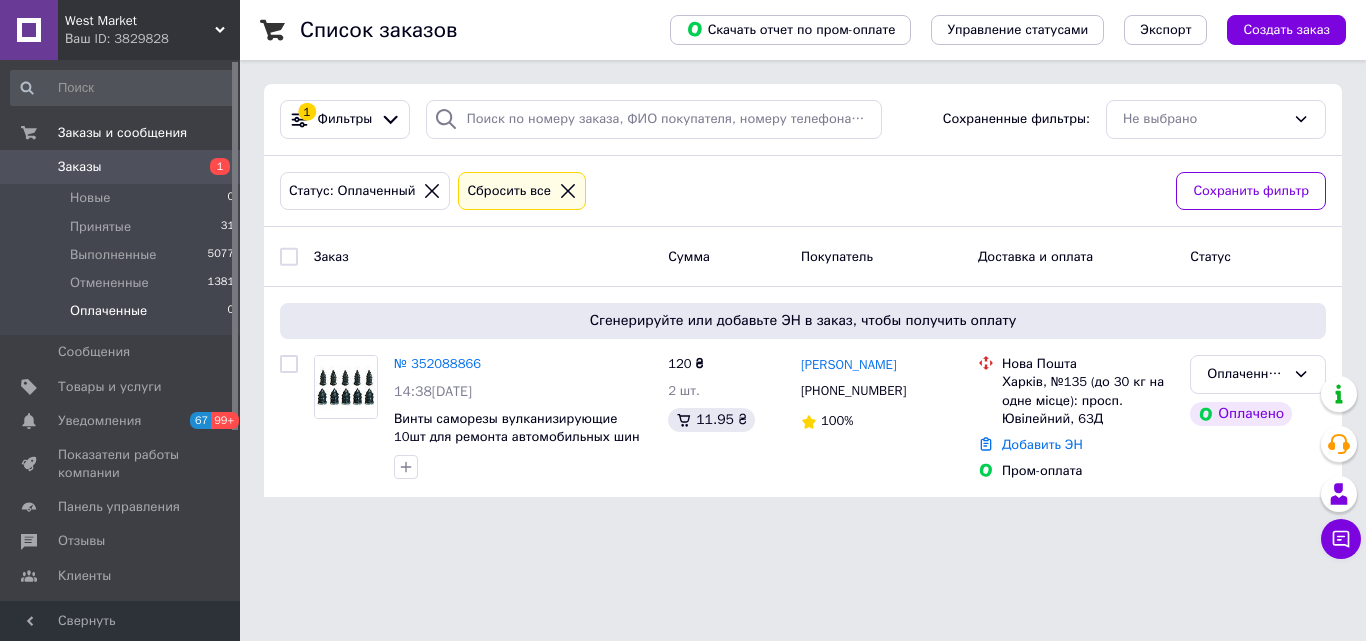 click 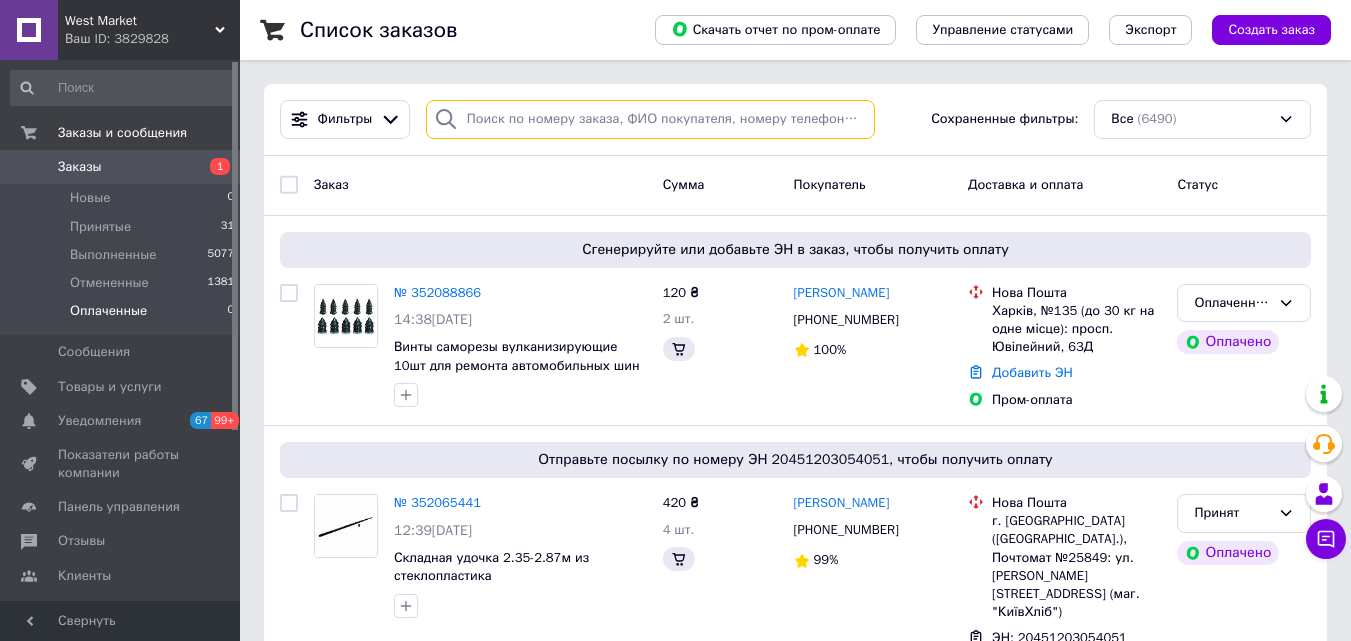click at bounding box center [650, 119] 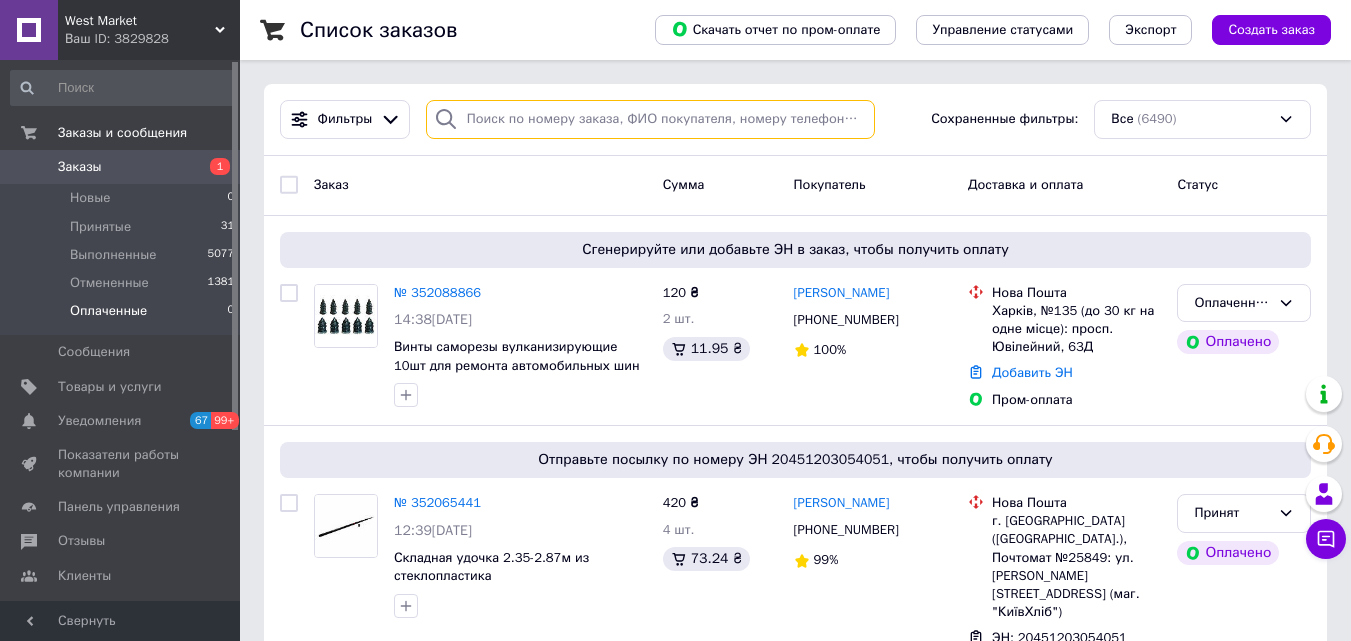 paste on "[PHONE_NUMBER]" 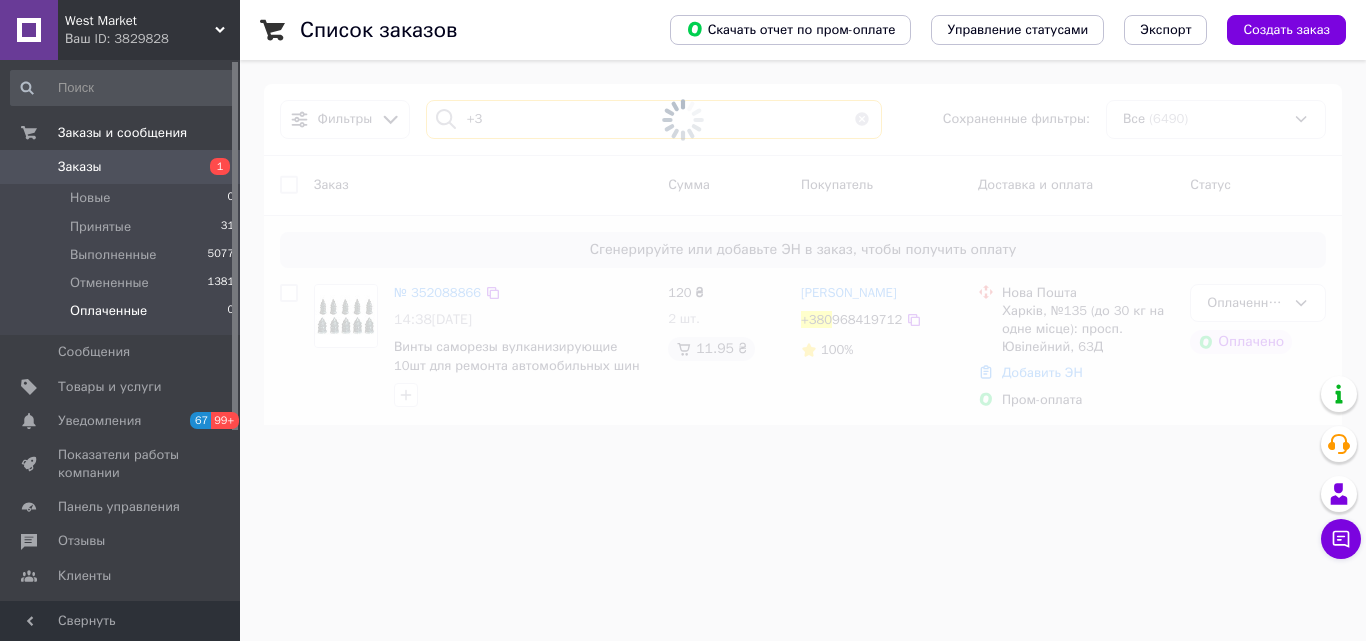 type on "+" 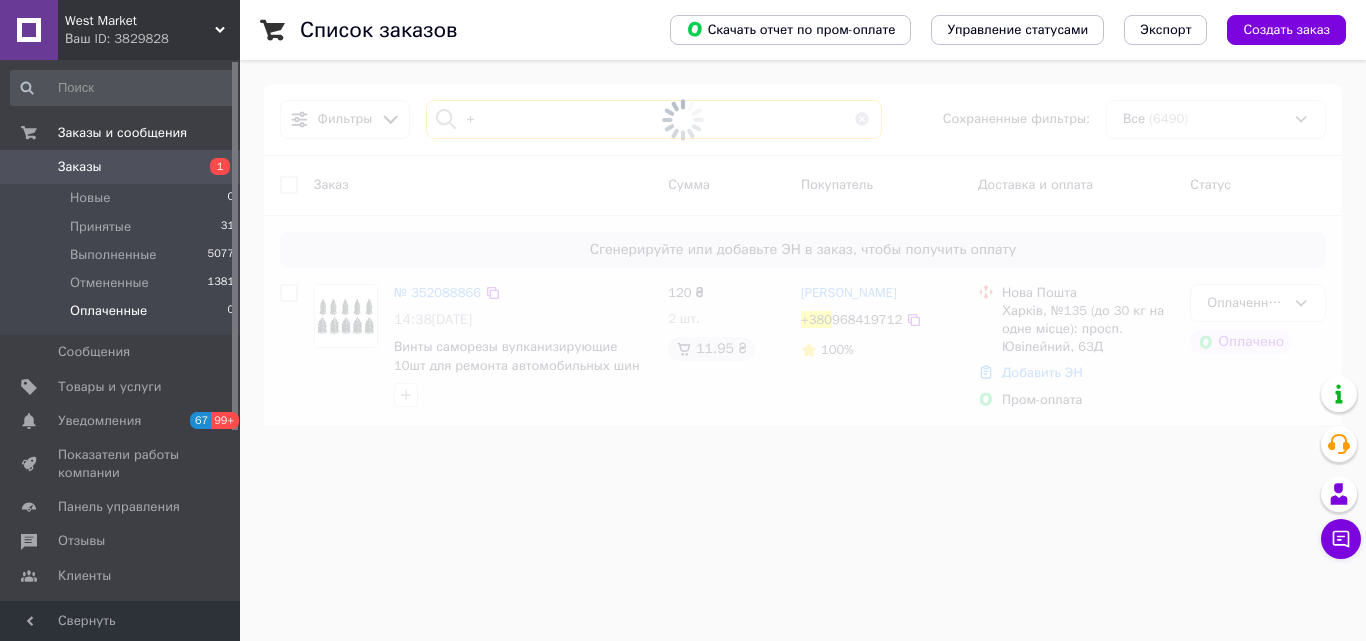 type 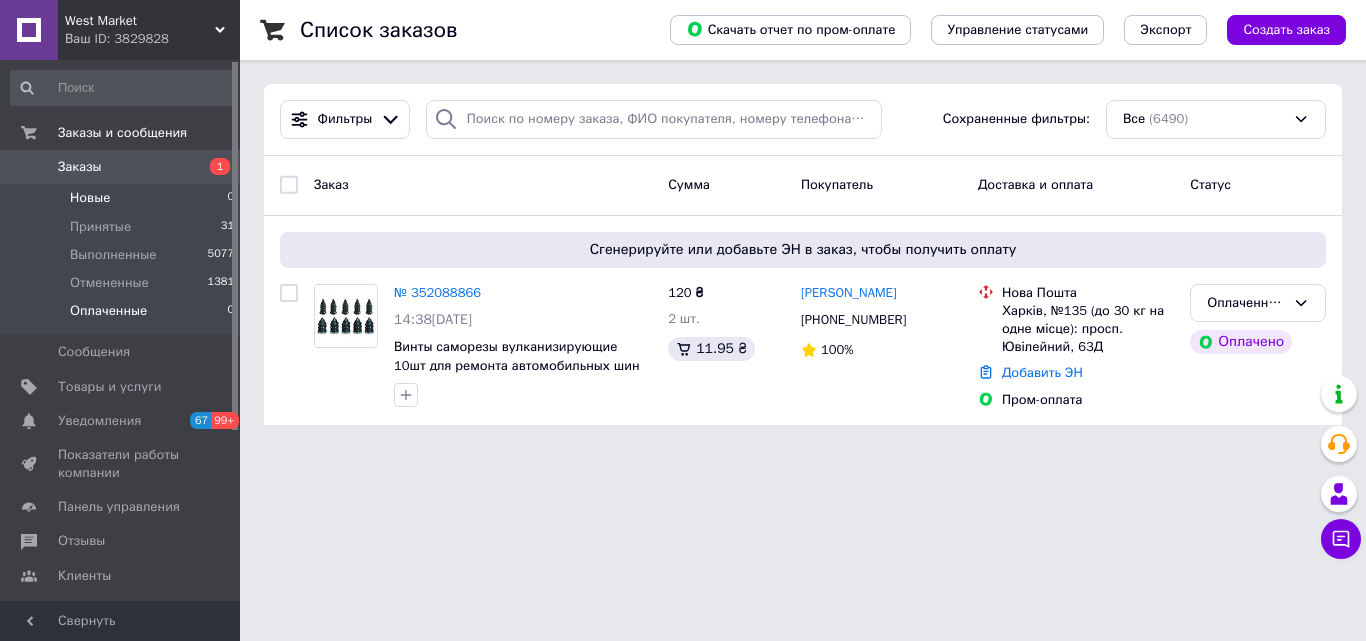 click on "Новые 0" at bounding box center [123, 198] 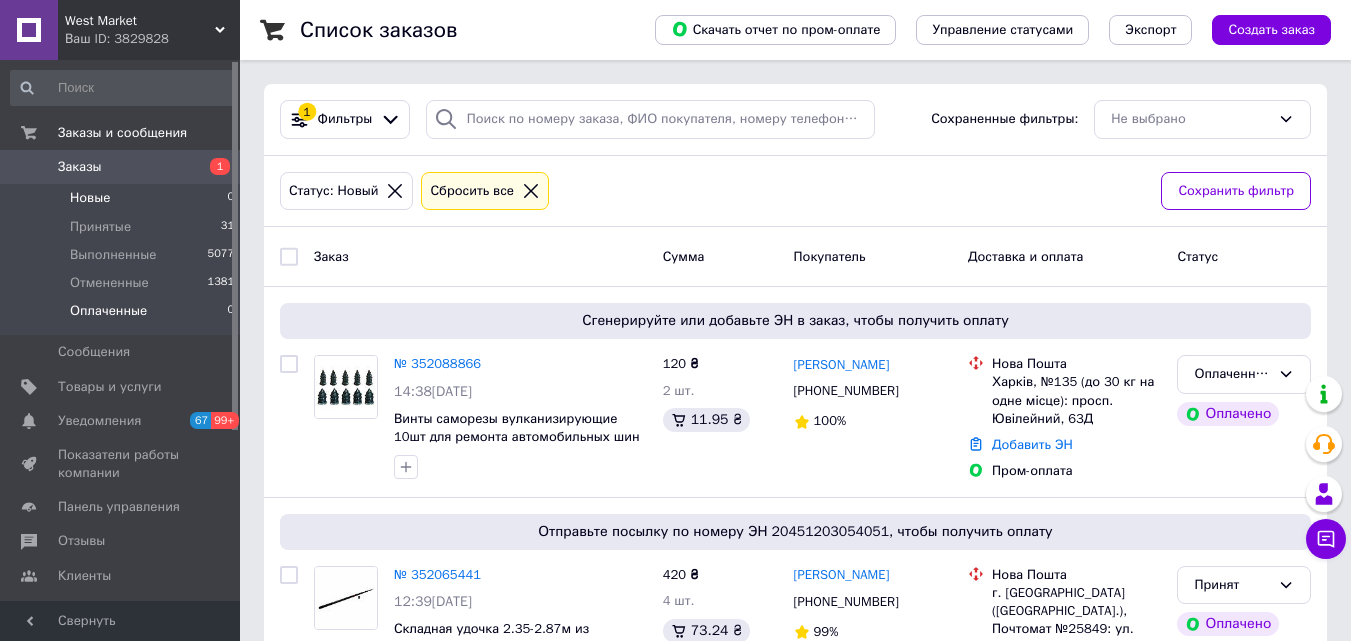 click on "Оплаченные 0" at bounding box center (123, 316) 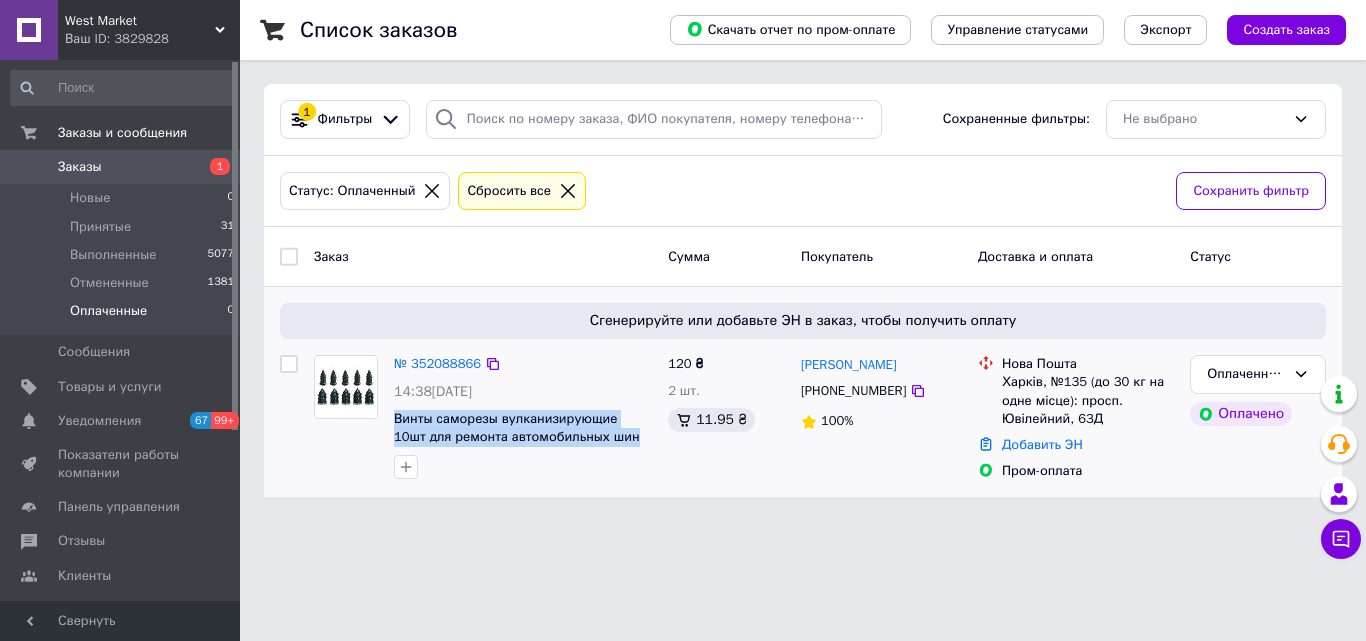 drag, startPoint x: 386, startPoint y: 442, endPoint x: 598, endPoint y: 459, distance: 212.68051 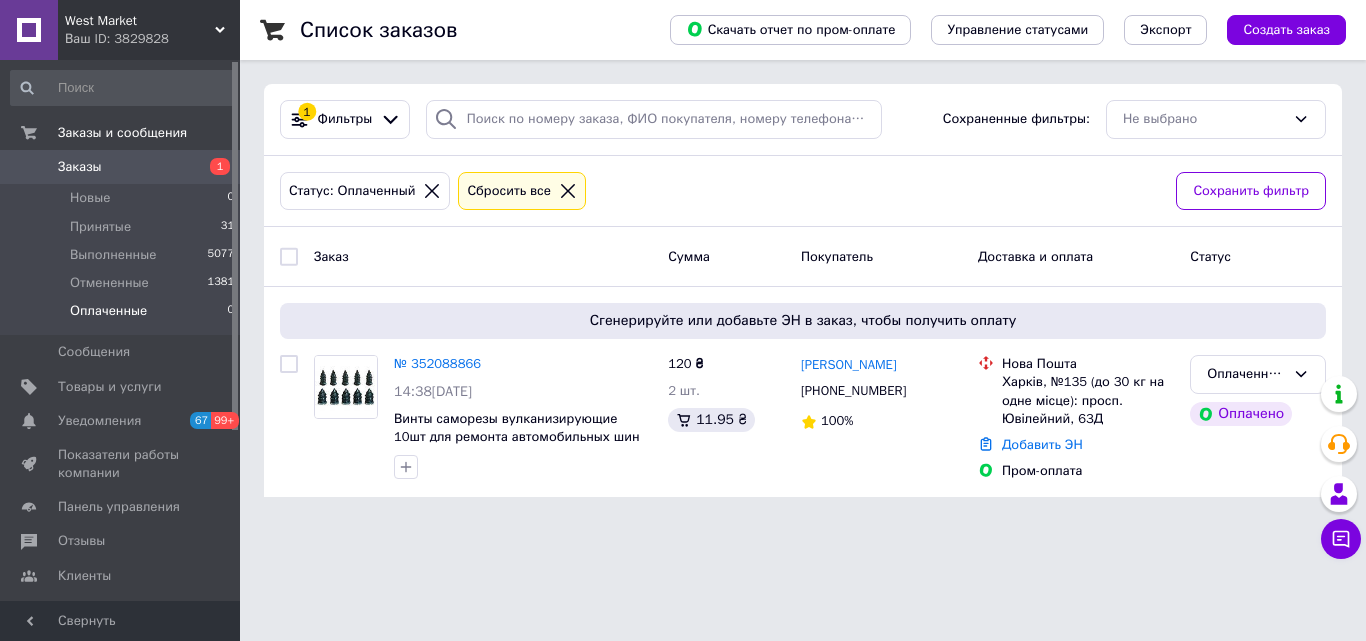 drag, startPoint x: 596, startPoint y: 459, endPoint x: 591, endPoint y: 207, distance: 252.04959 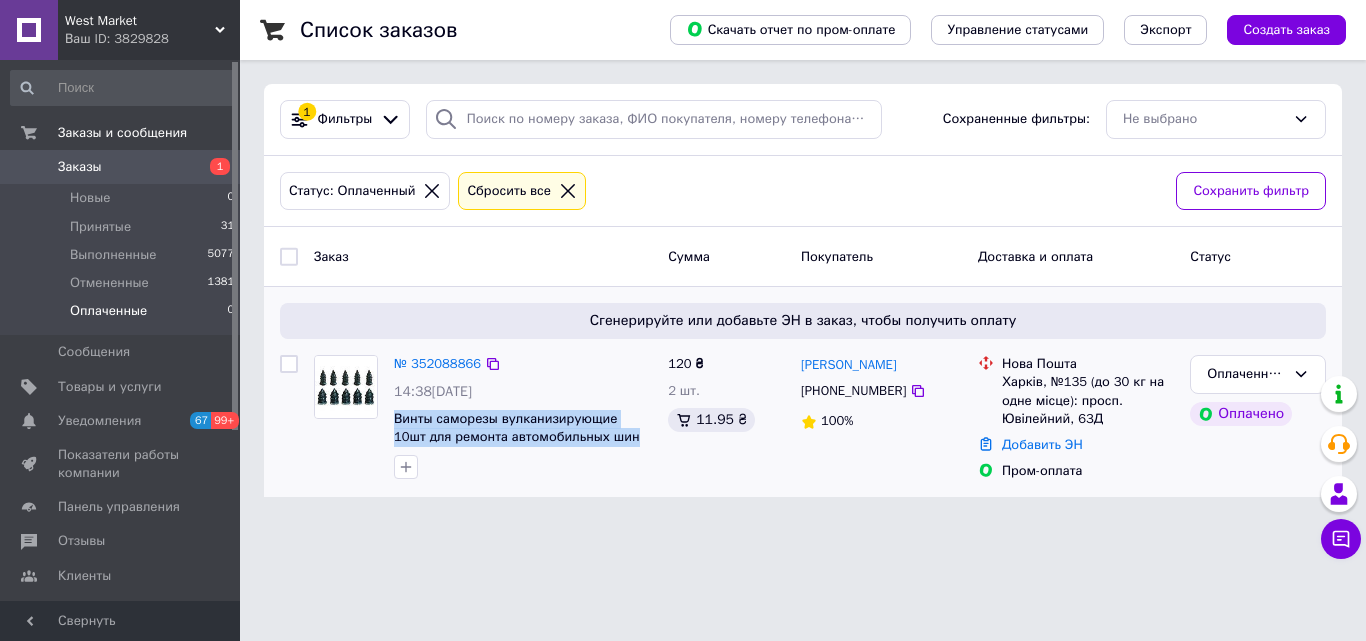 drag, startPoint x: 389, startPoint y: 445, endPoint x: 607, endPoint y: 462, distance: 218.66183 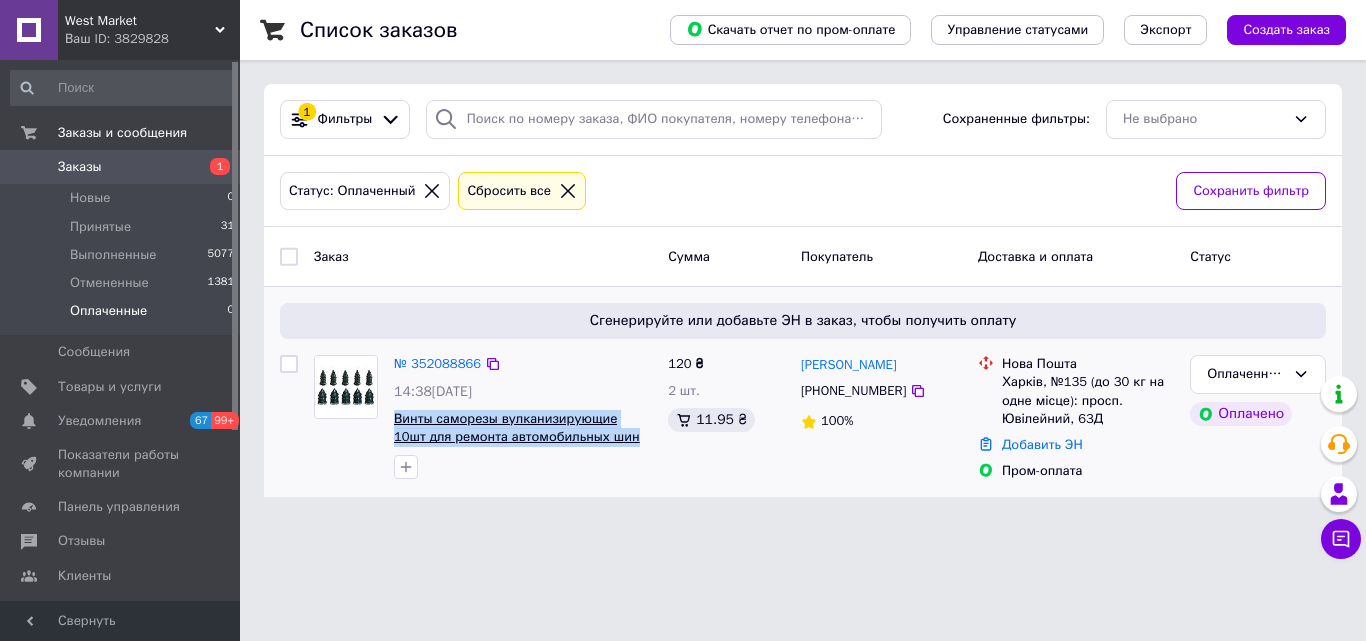 copy on "Винты саморезы вулканизирующие 10шт для ремонта автомобильных шин" 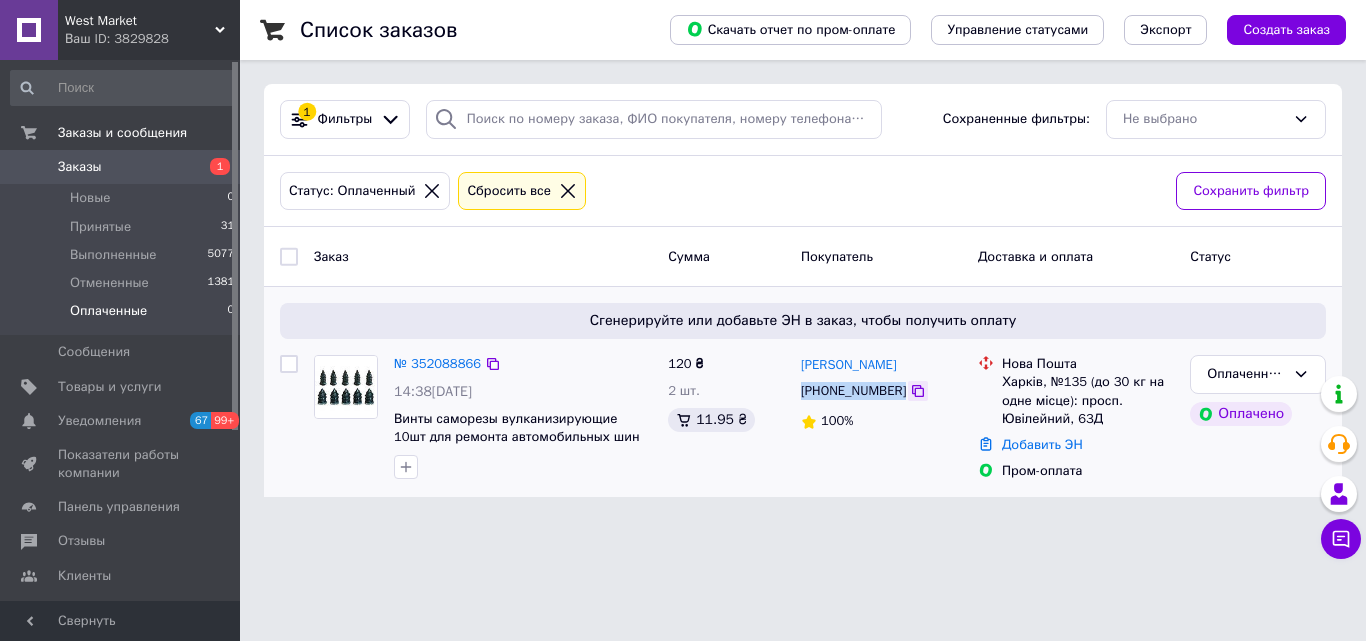 drag, startPoint x: 795, startPoint y: 401, endPoint x: 901, endPoint y: 400, distance: 106.004715 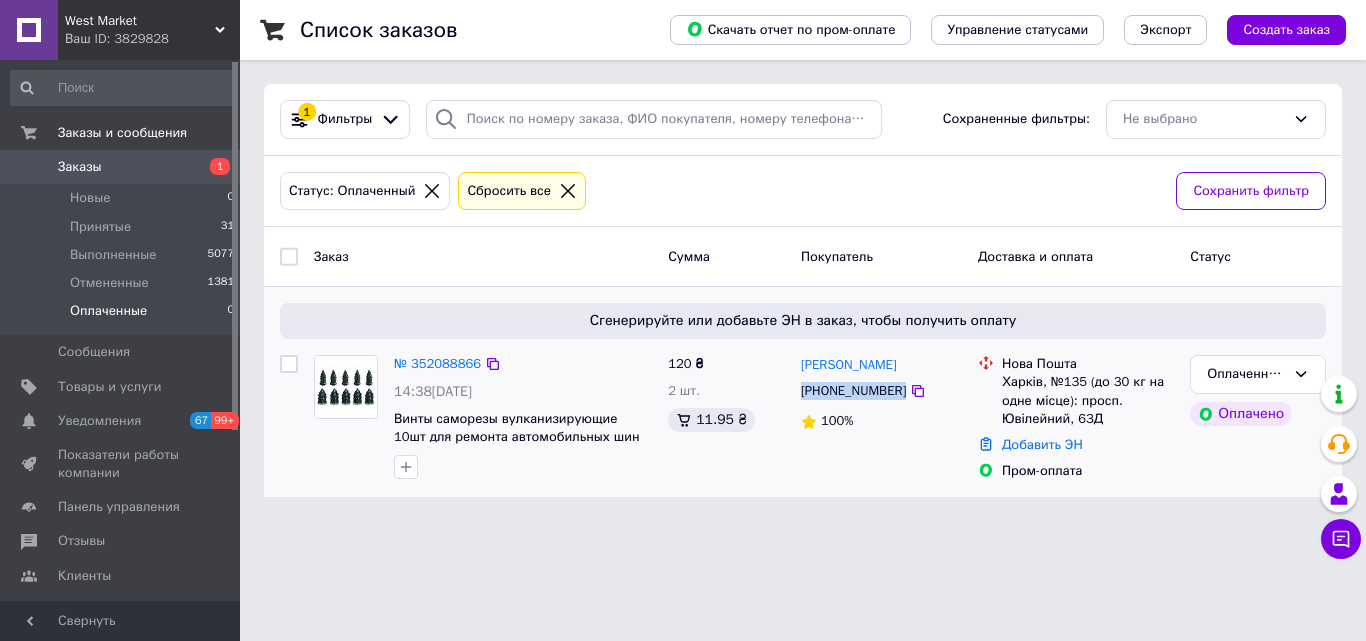 copy on "[PHONE_NUMBER]" 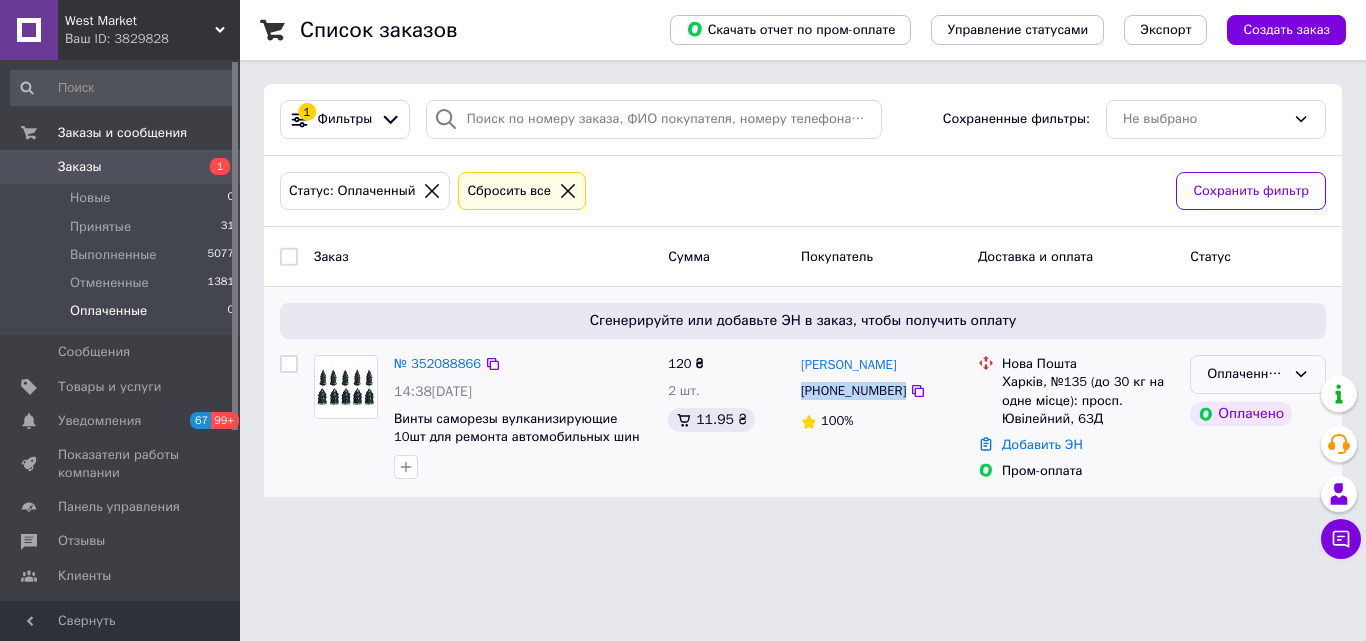 click on "Оплаченный" at bounding box center [1246, 374] 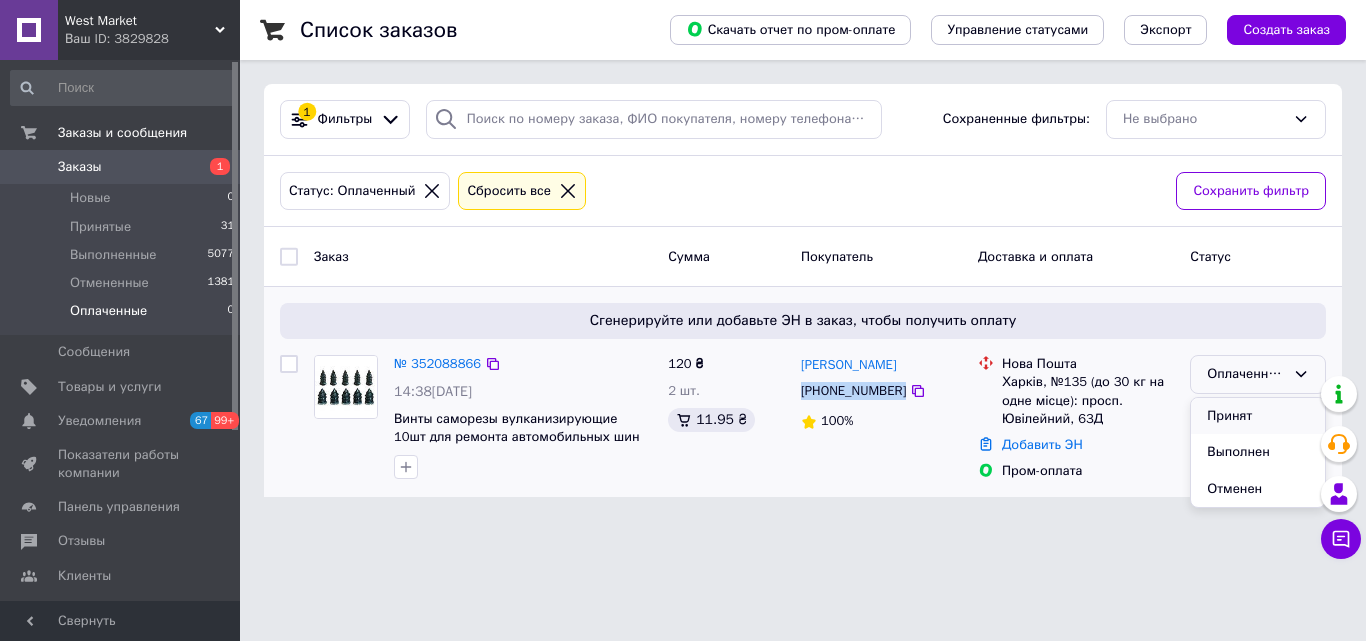 click on "Принят" at bounding box center [1258, 416] 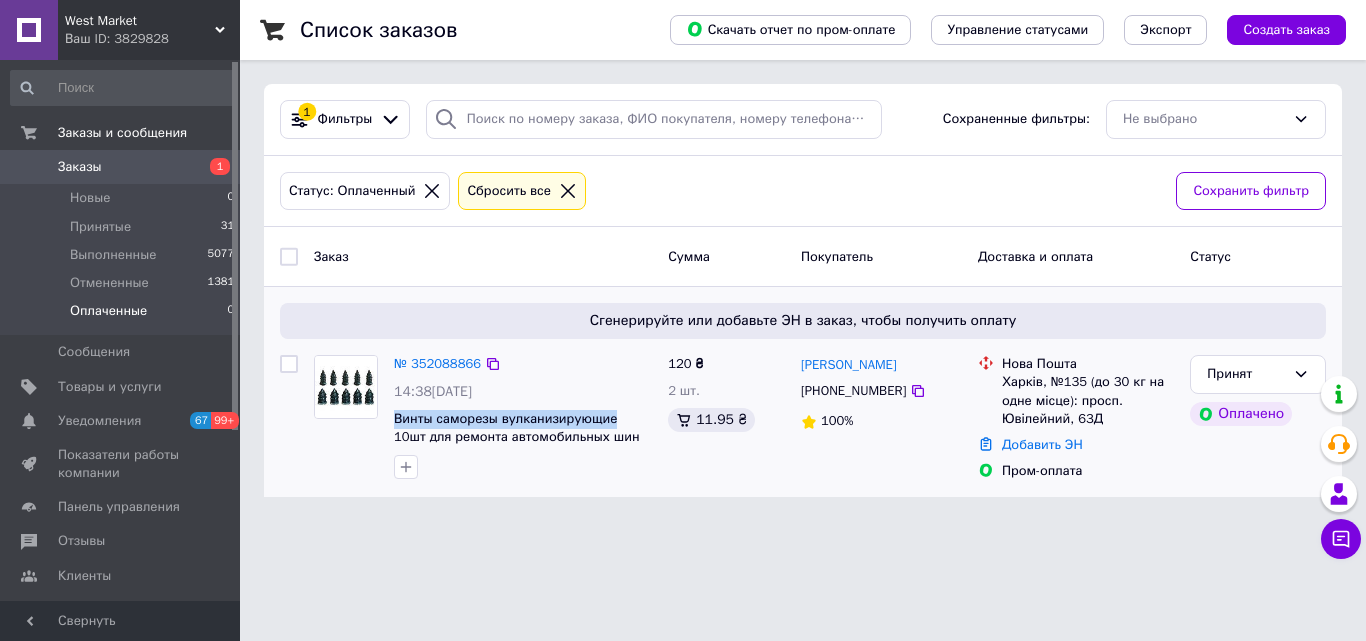 drag, startPoint x: 391, startPoint y: 445, endPoint x: 608, endPoint y: 448, distance: 217.02074 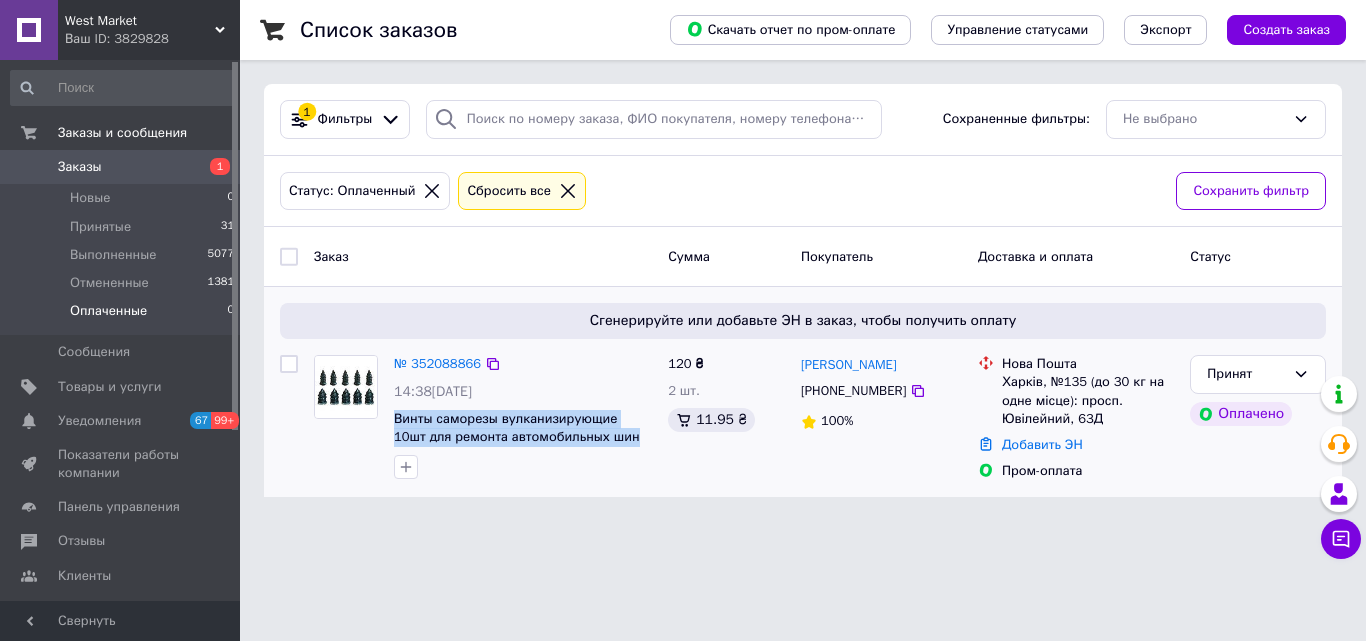 drag, startPoint x: 388, startPoint y: 443, endPoint x: 623, endPoint y: 461, distance: 235.68835 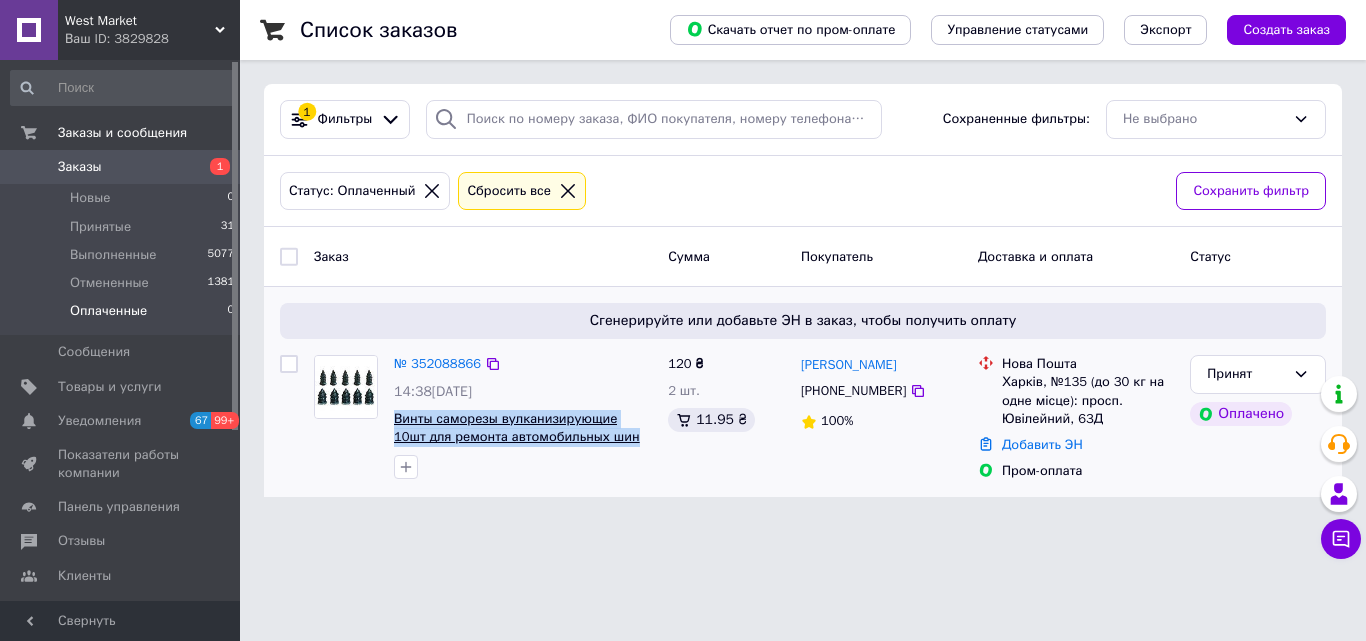 copy on "Винты саморезы вулканизирующие 10шт для ремонта автомобильных шин" 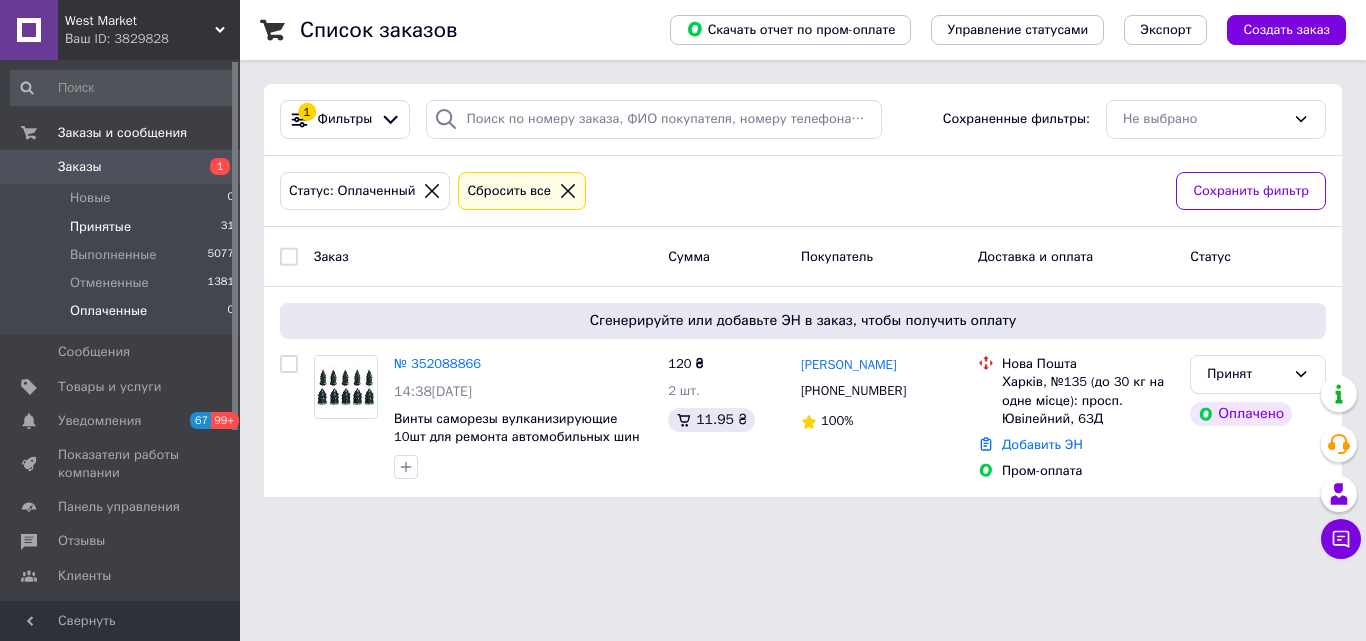 click on "Принятые 31" at bounding box center [123, 227] 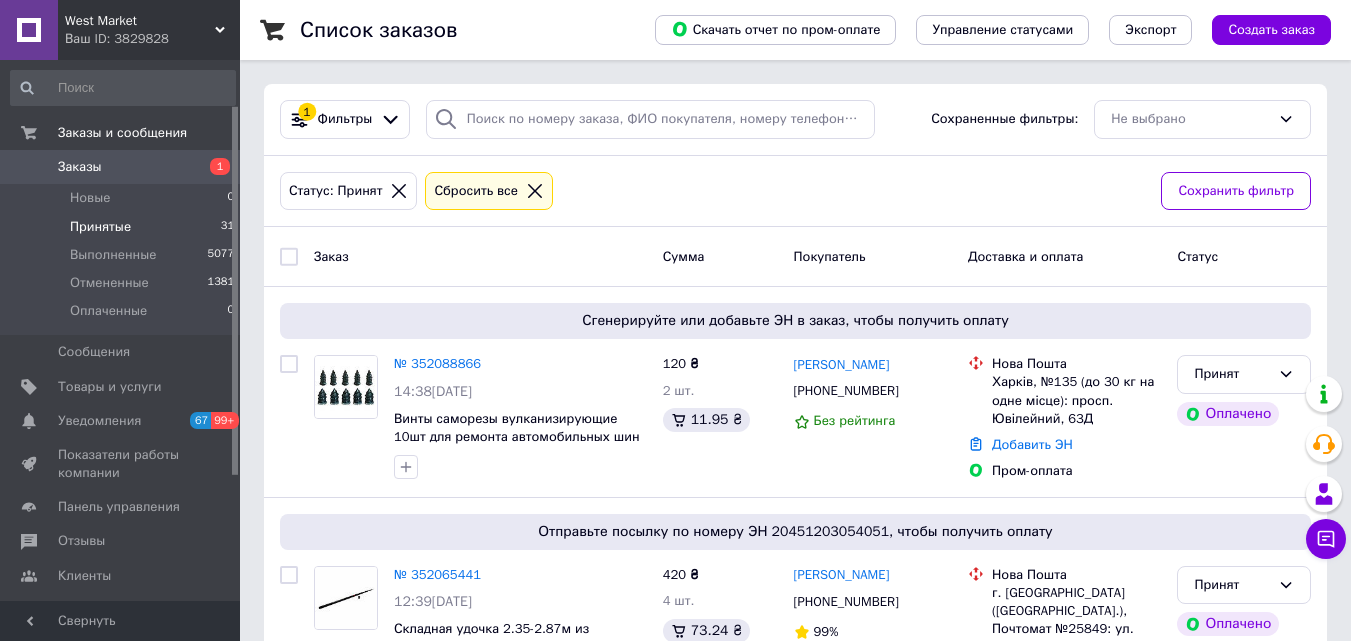 scroll, scrollTop: 249, scrollLeft: 0, axis: vertical 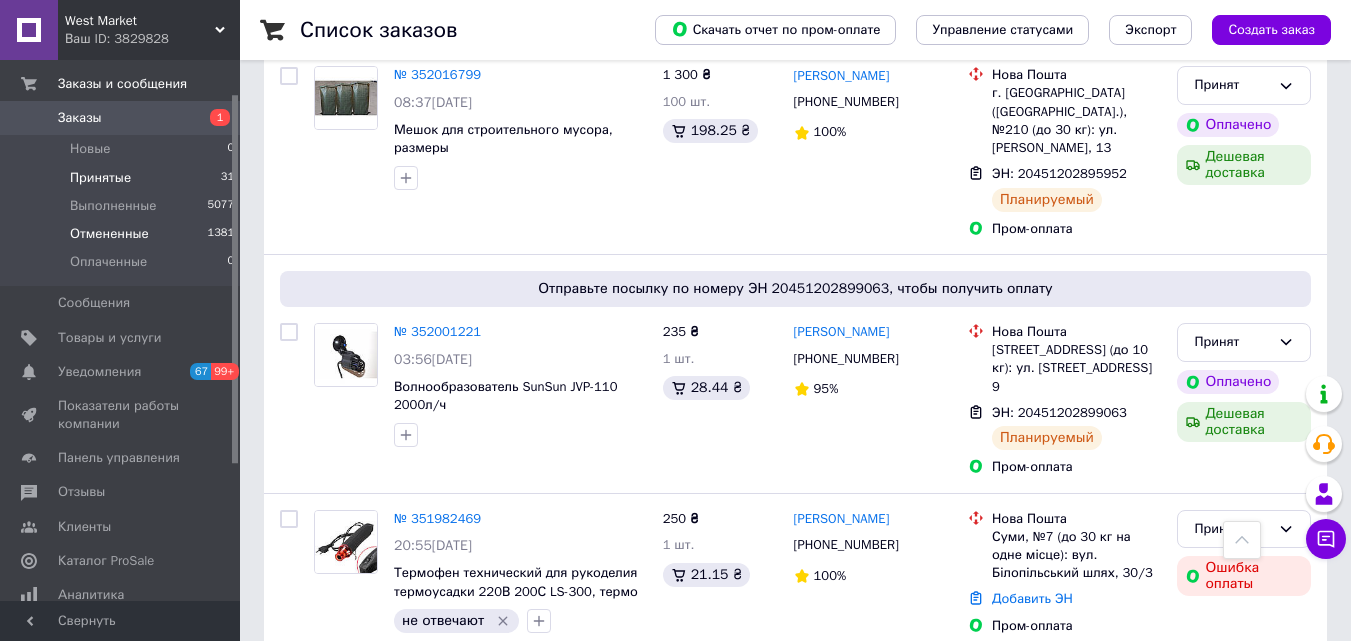 click on "Отмененные" at bounding box center [109, 234] 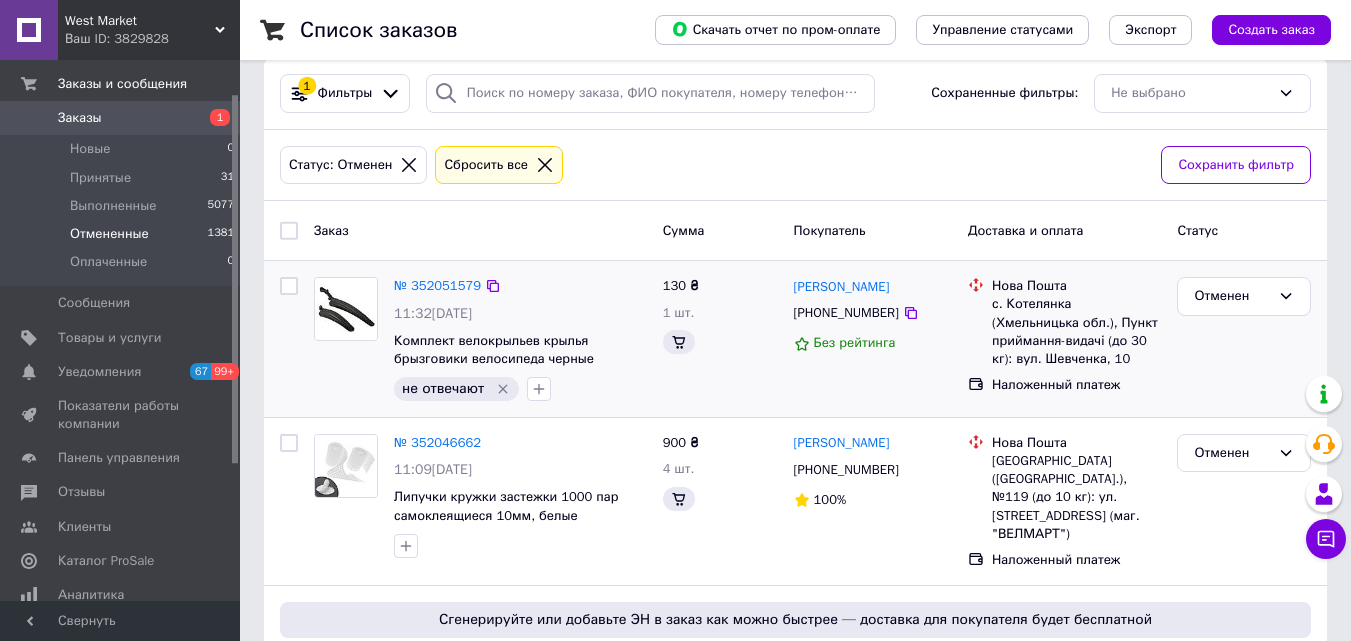 scroll, scrollTop: 174, scrollLeft: 0, axis: vertical 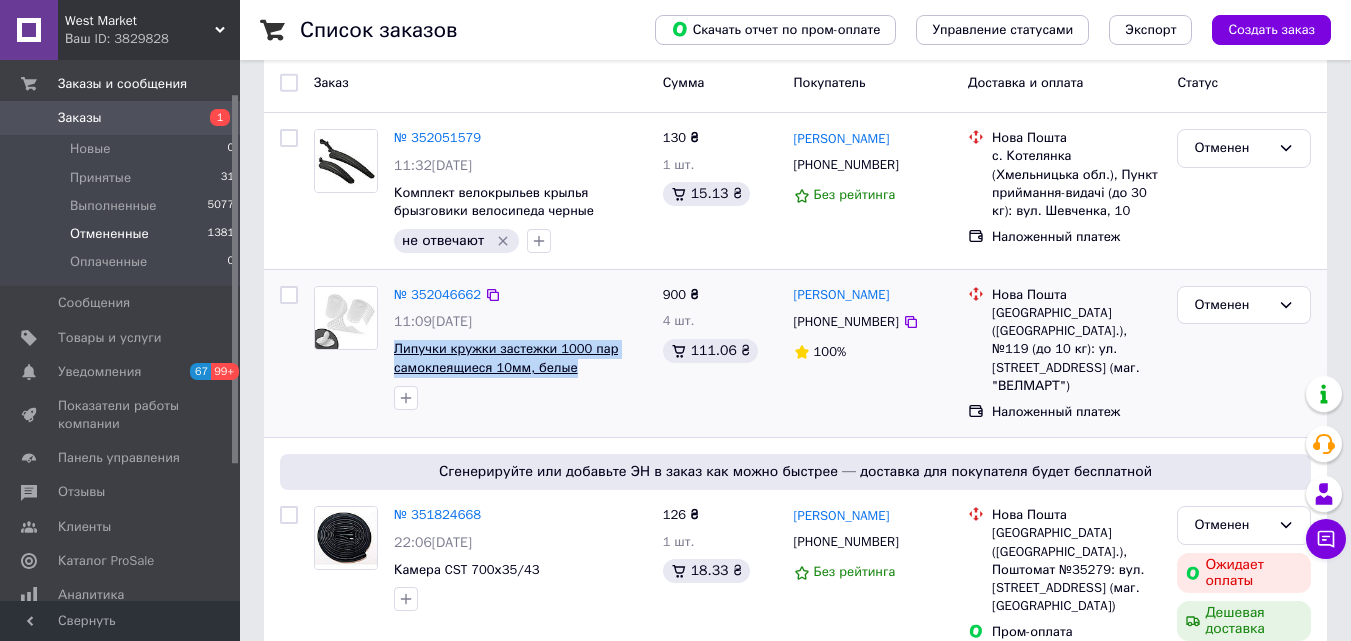 drag, startPoint x: 387, startPoint y: 384, endPoint x: 543, endPoint y: 393, distance: 156.2594 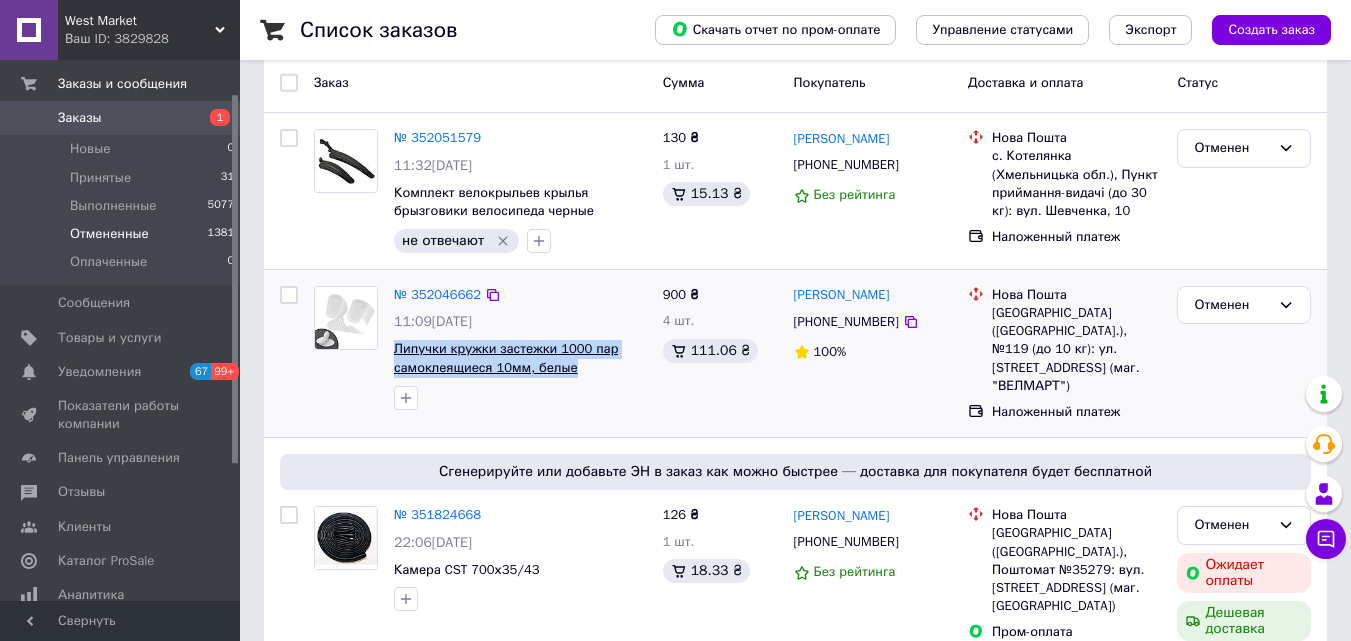 copy on "Липучки кружки застежки 1000 пар самоклеящиеся 10мм, белые" 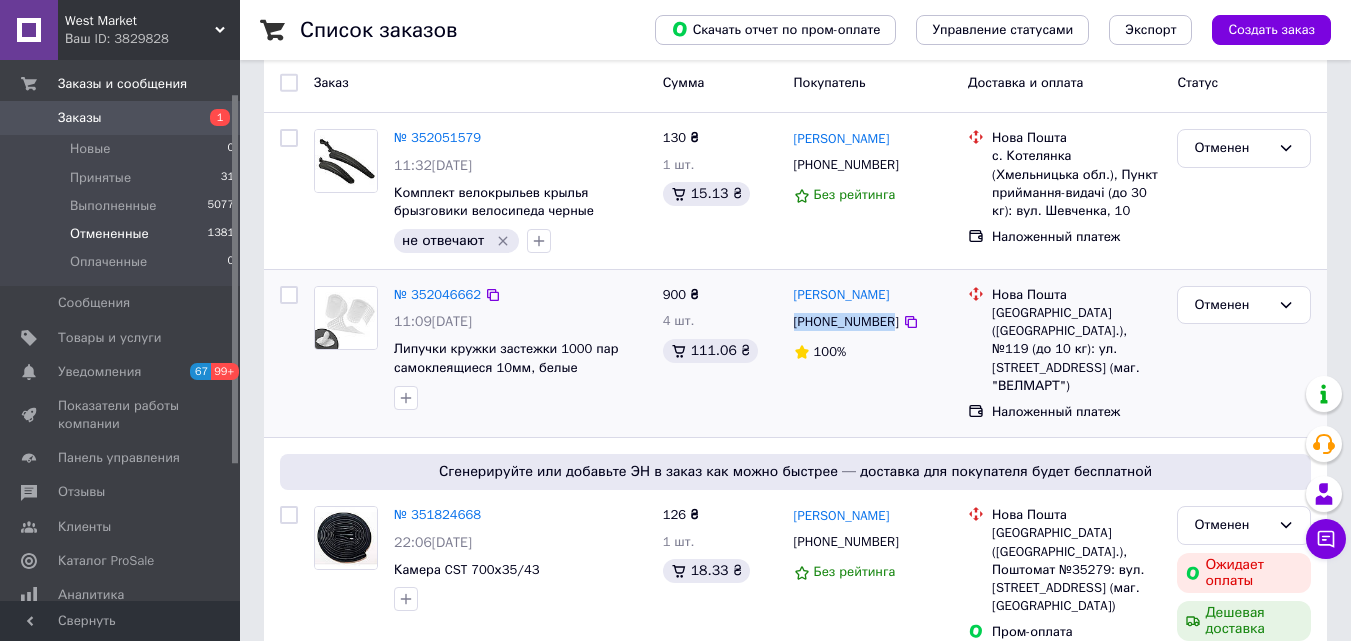 drag, startPoint x: 791, startPoint y: 343, endPoint x: 886, endPoint y: 343, distance: 95 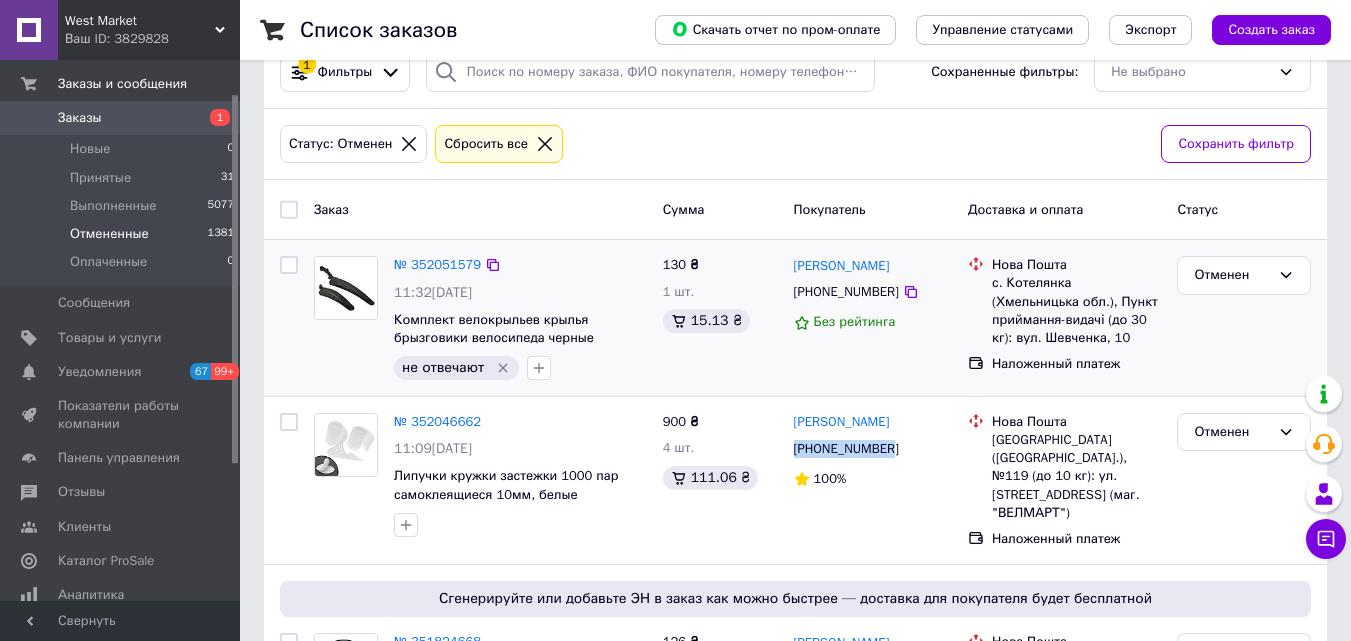 scroll, scrollTop: 0, scrollLeft: 0, axis: both 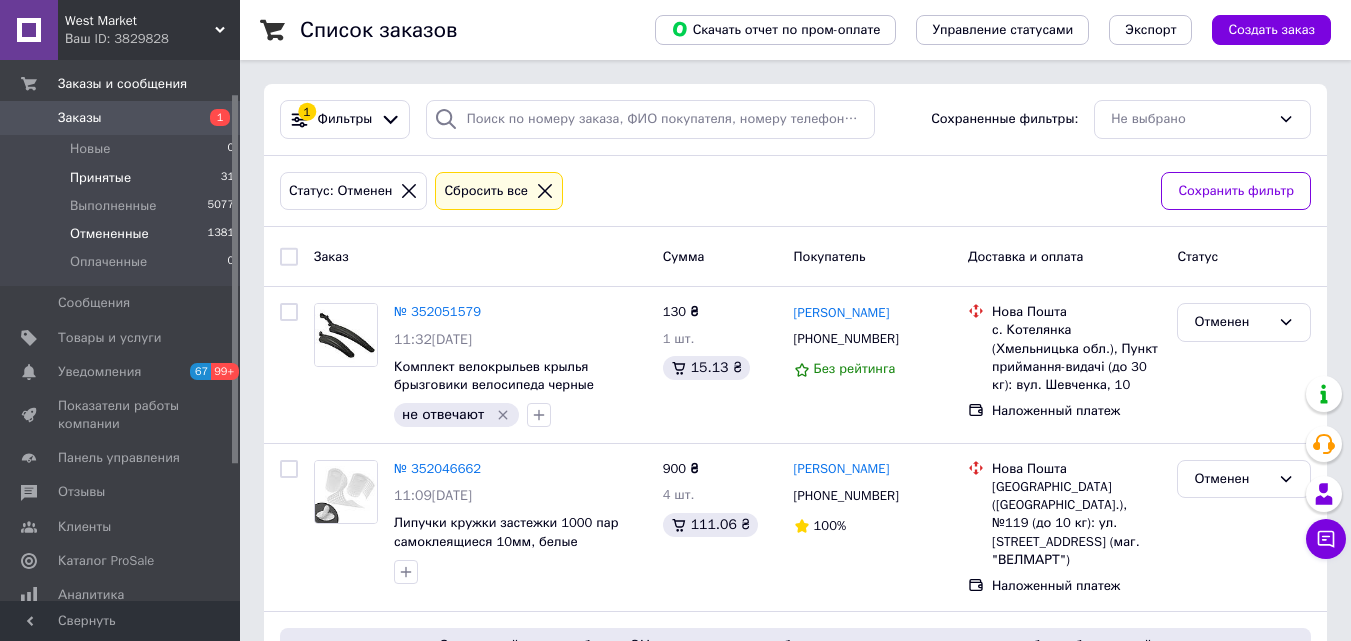 click on "Принятые 31" at bounding box center [123, 178] 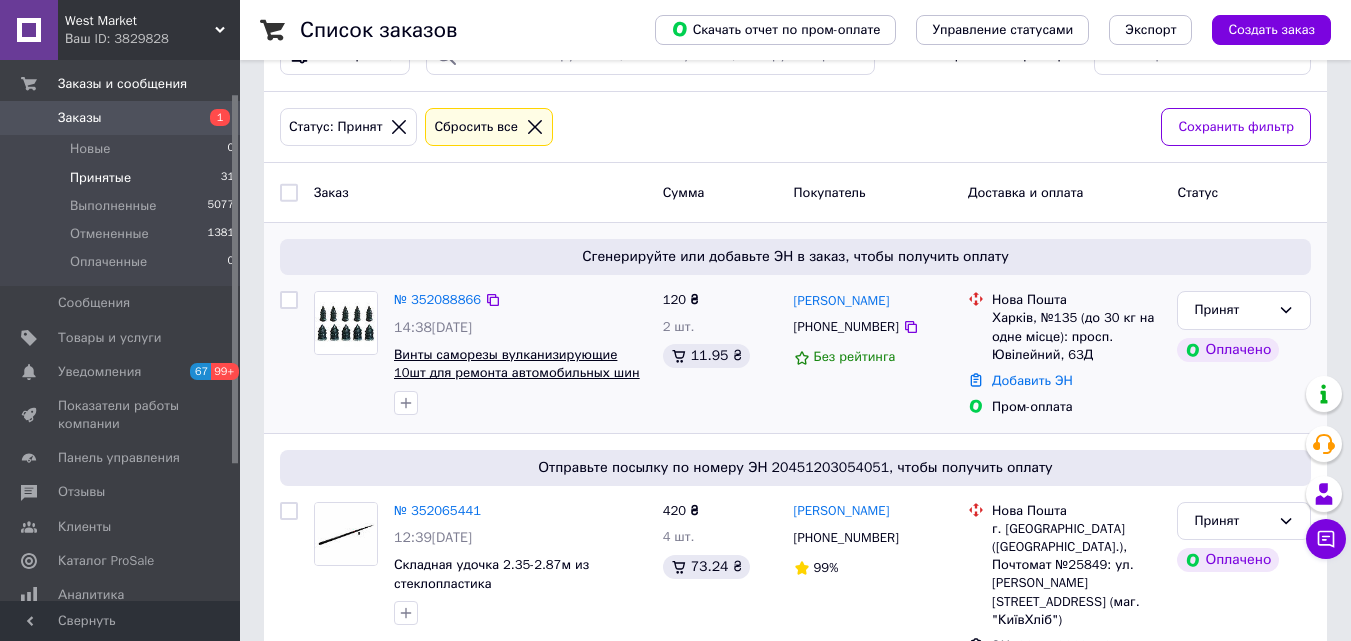 scroll, scrollTop: 100, scrollLeft: 0, axis: vertical 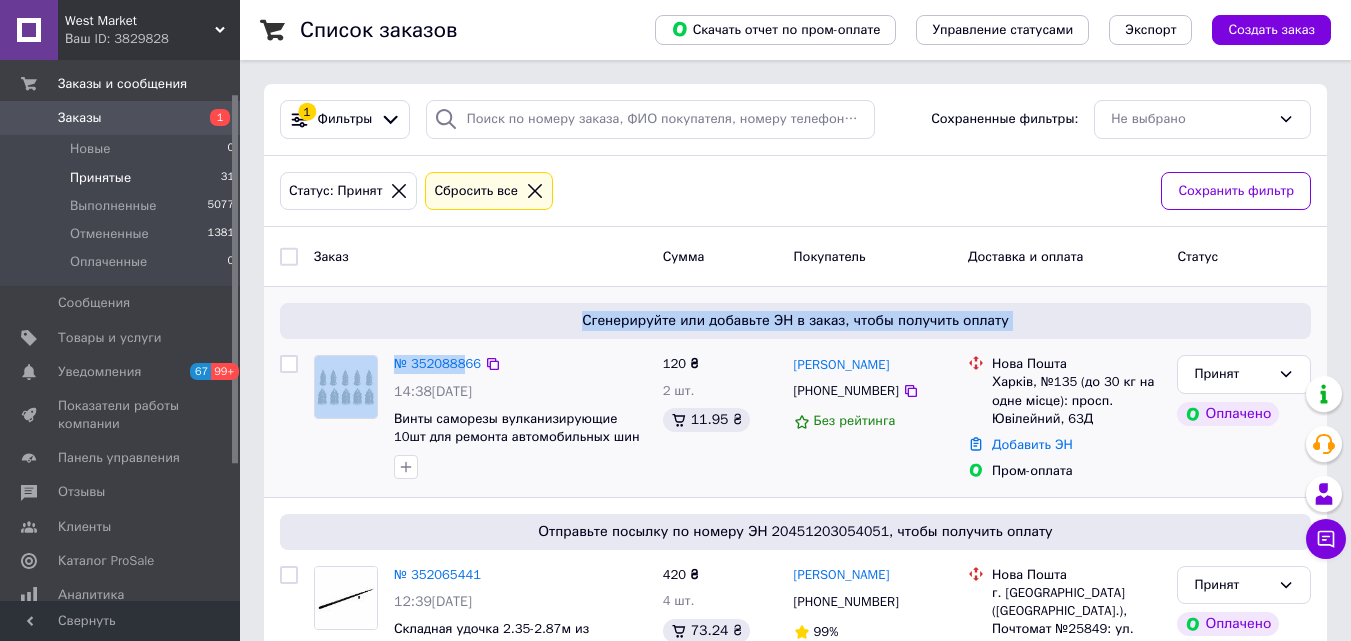drag, startPoint x: 385, startPoint y: 343, endPoint x: 460, endPoint y: 356, distance: 76.11833 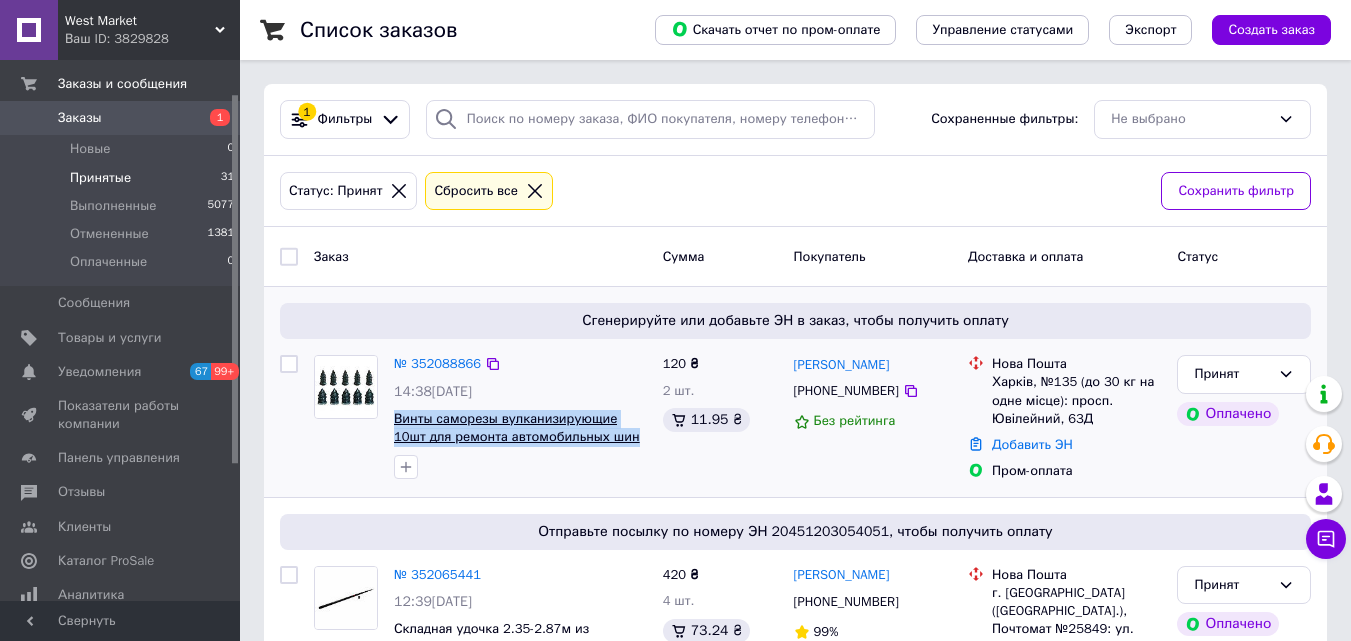 drag, startPoint x: 390, startPoint y: 442, endPoint x: 552, endPoint y: 443, distance: 162.00308 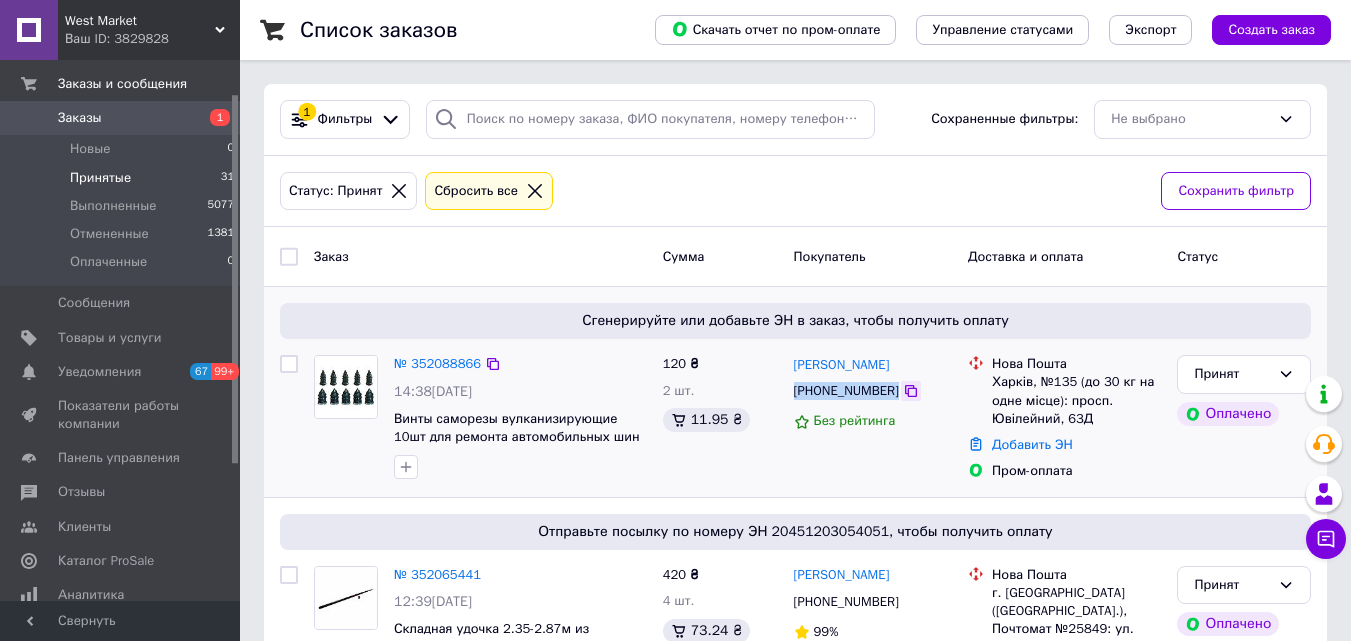 drag, startPoint x: 791, startPoint y: 406, endPoint x: 889, endPoint y: 406, distance: 98 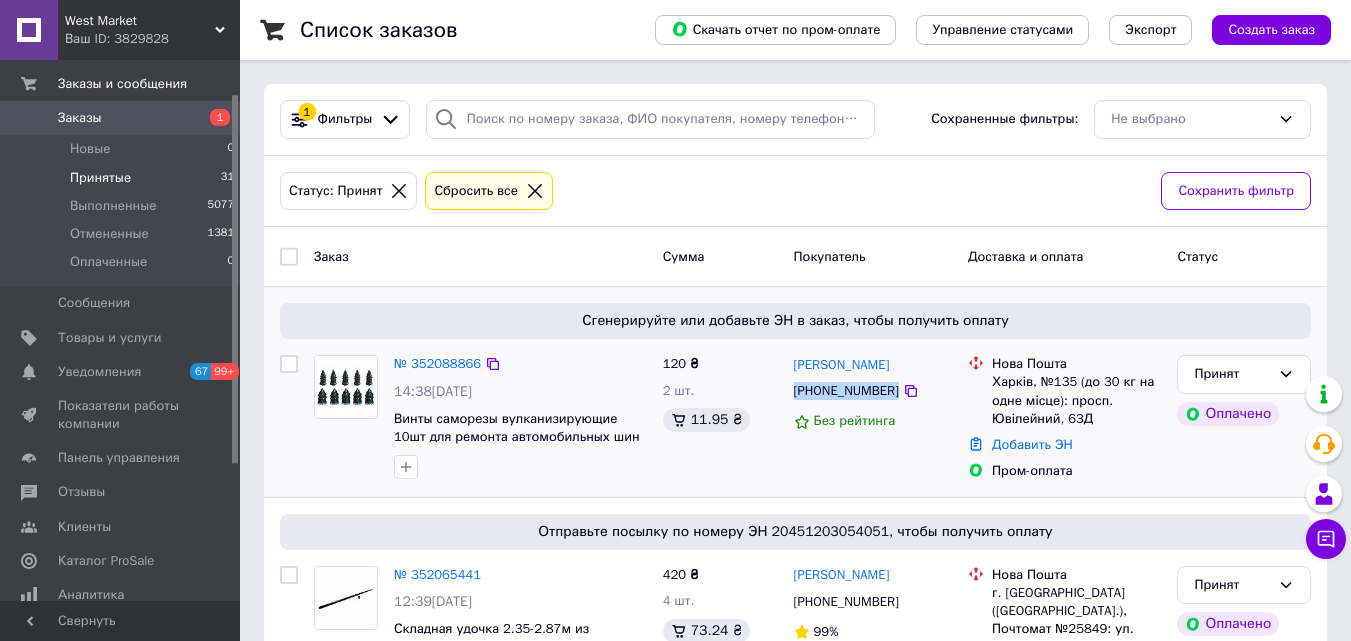 copy on "[PHONE_NUMBER]" 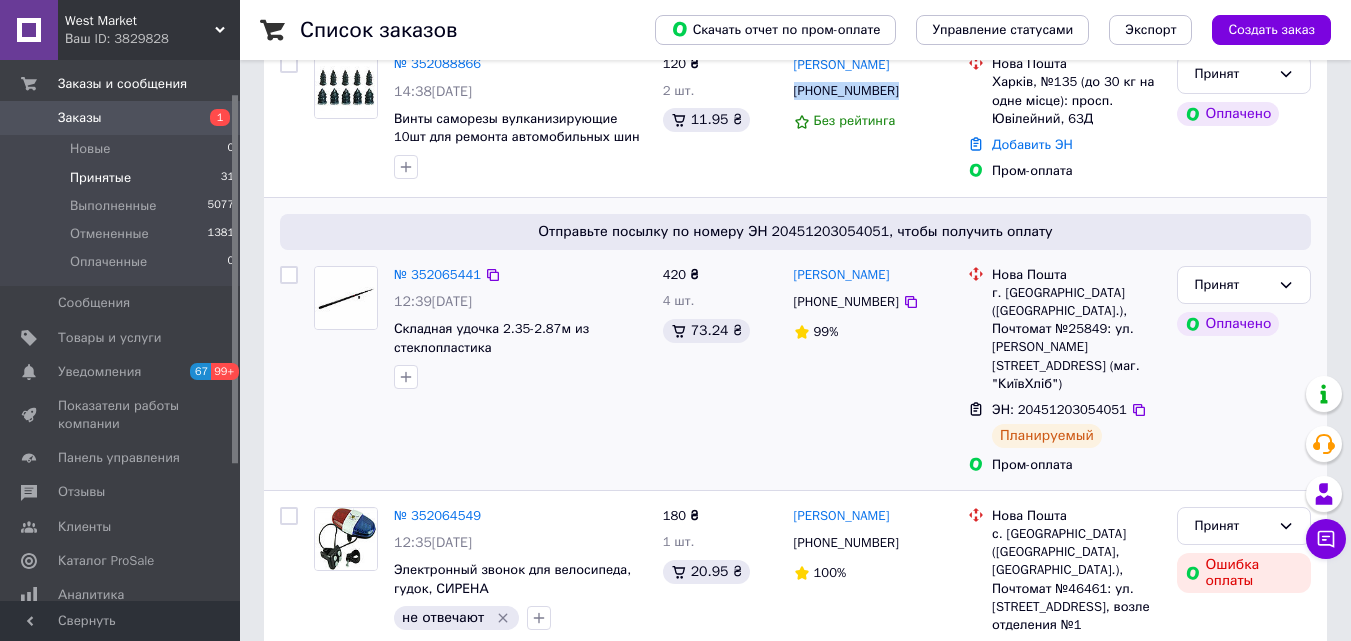 scroll, scrollTop: 200, scrollLeft: 0, axis: vertical 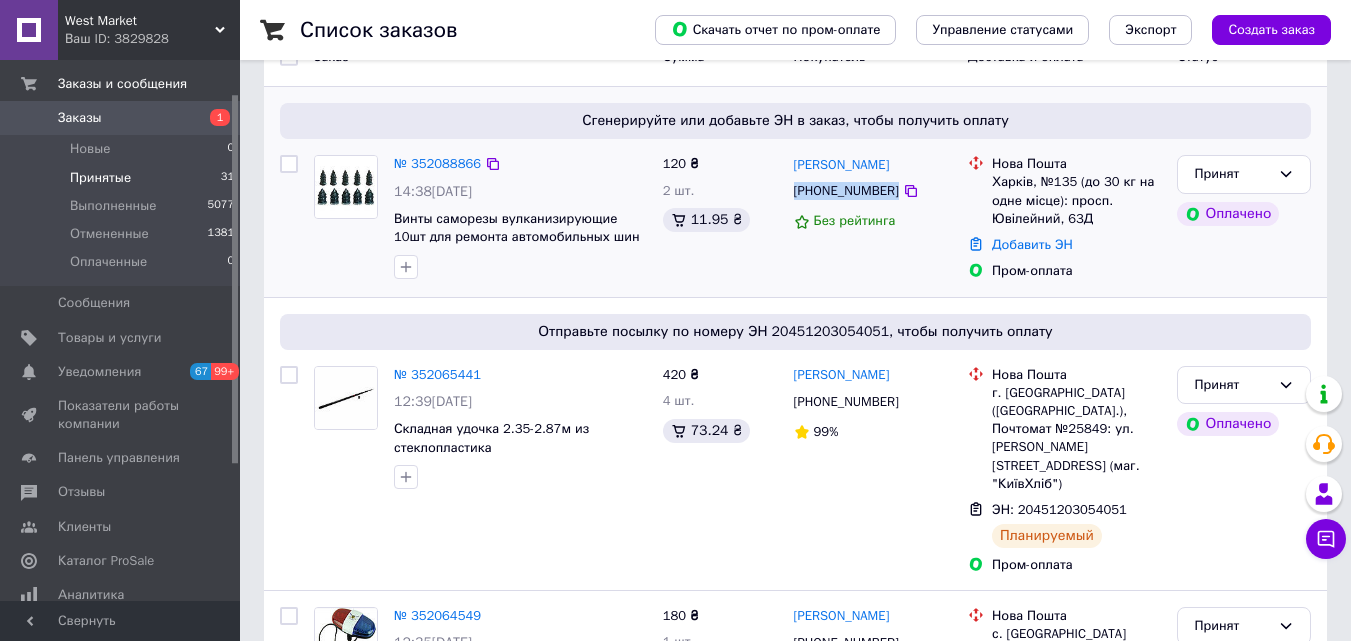 click at bounding box center [346, 187] 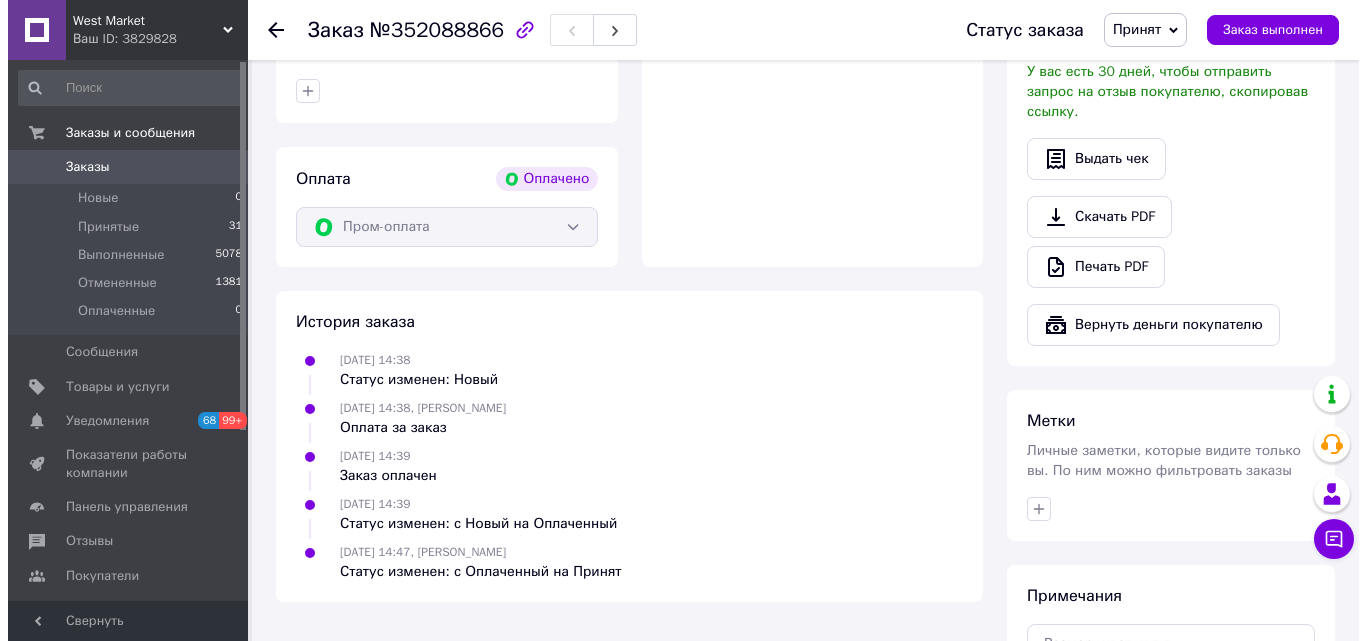 scroll, scrollTop: 700, scrollLeft: 0, axis: vertical 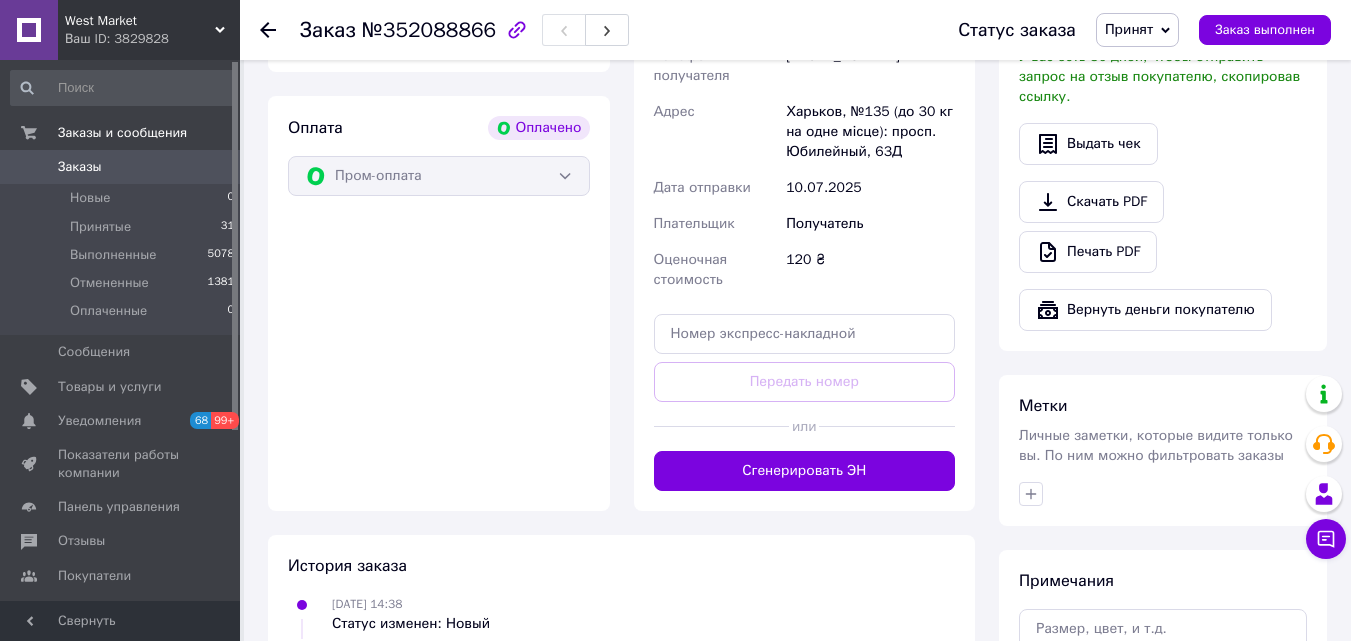click on "Редактировать" at bounding box center (906, -140) 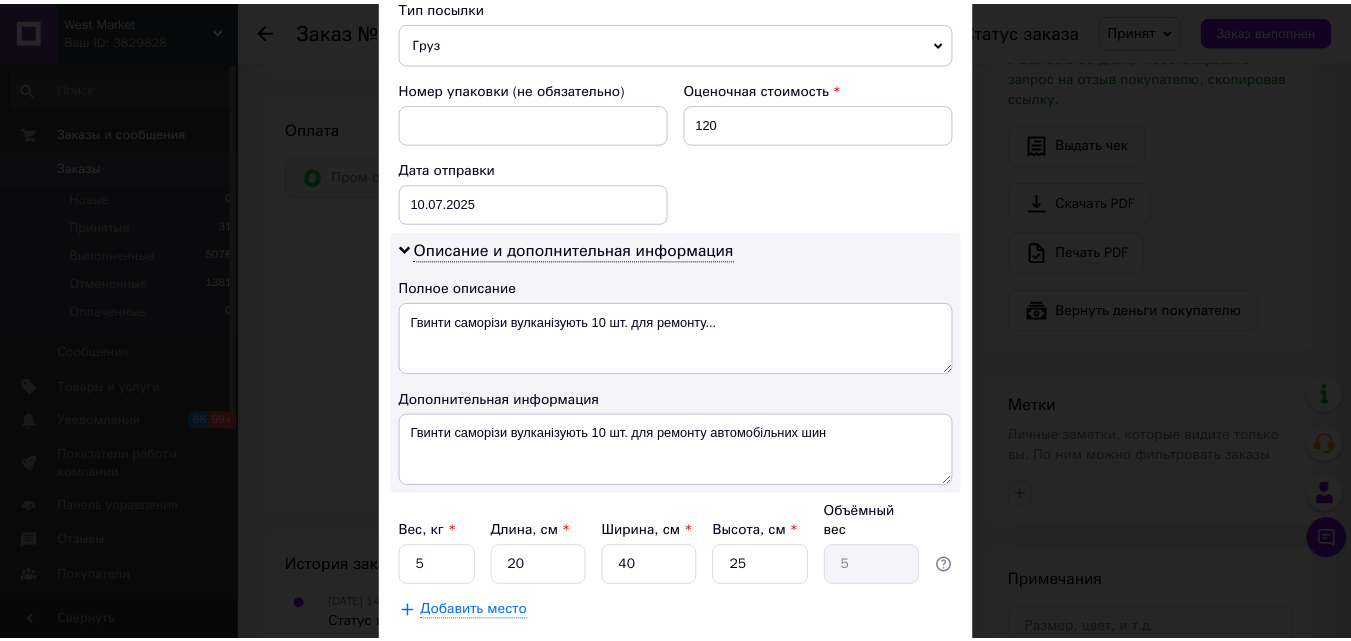 scroll, scrollTop: 1259, scrollLeft: 0, axis: vertical 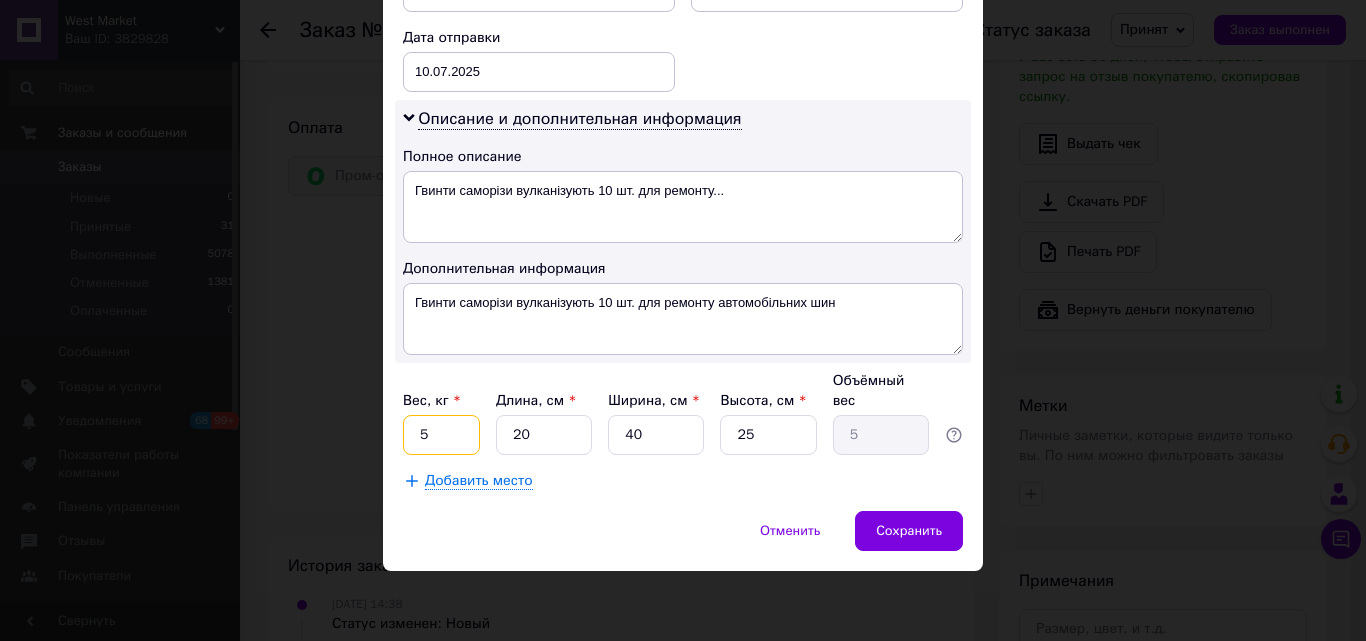 click on "5" at bounding box center (441, 435) 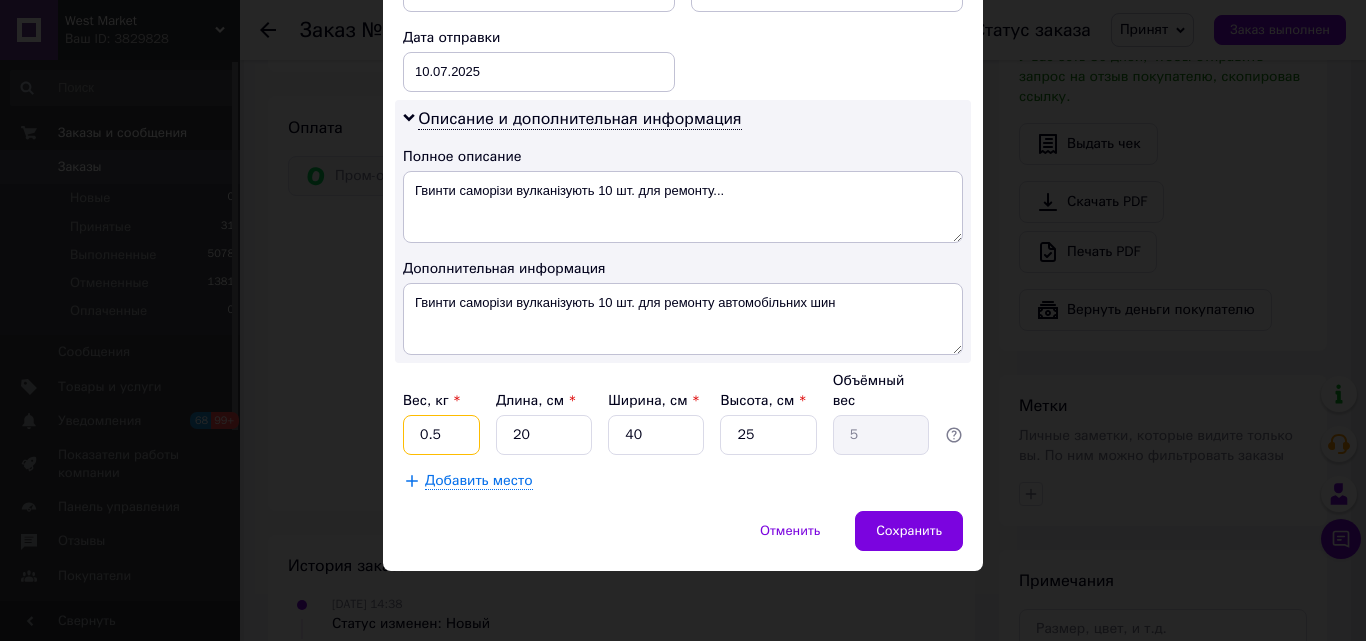 type on "0.5" 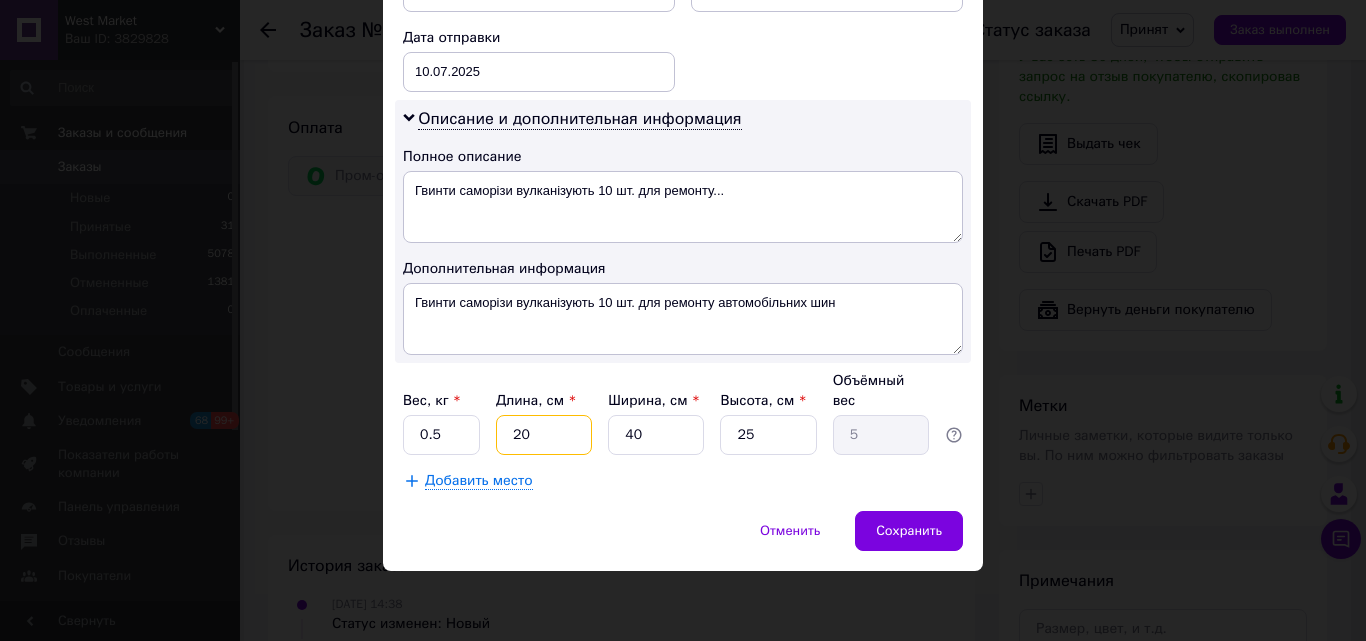 click on "20" at bounding box center (544, 435) 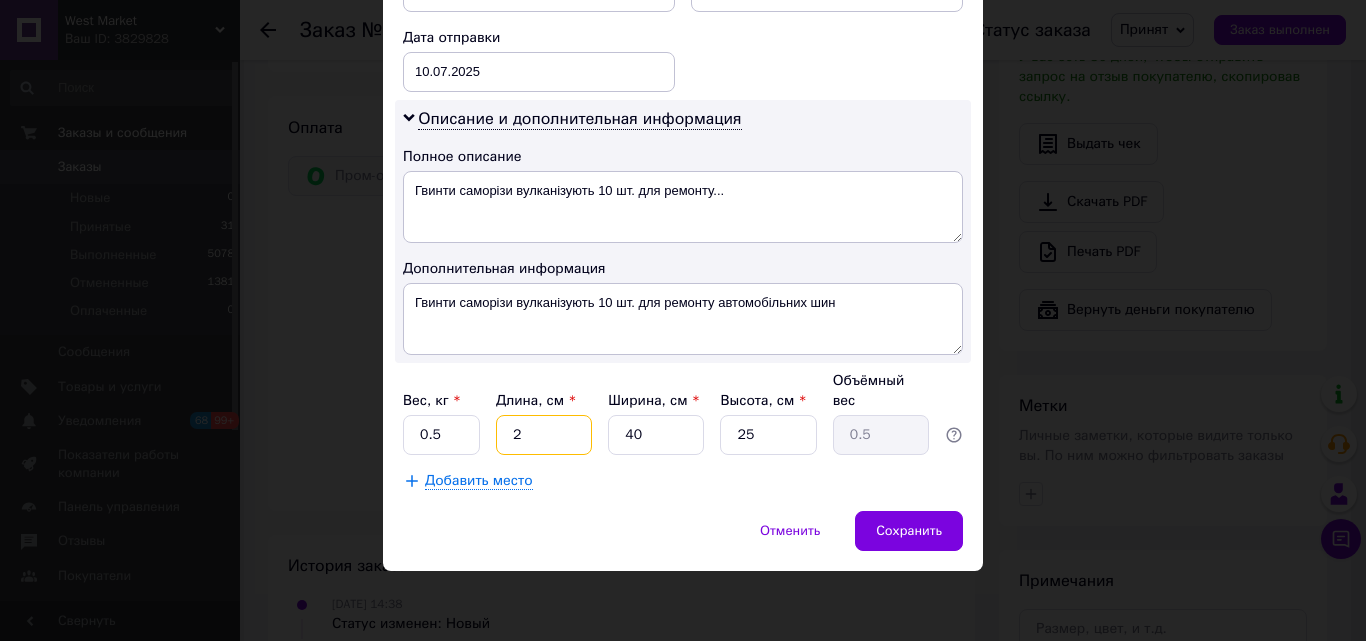 type 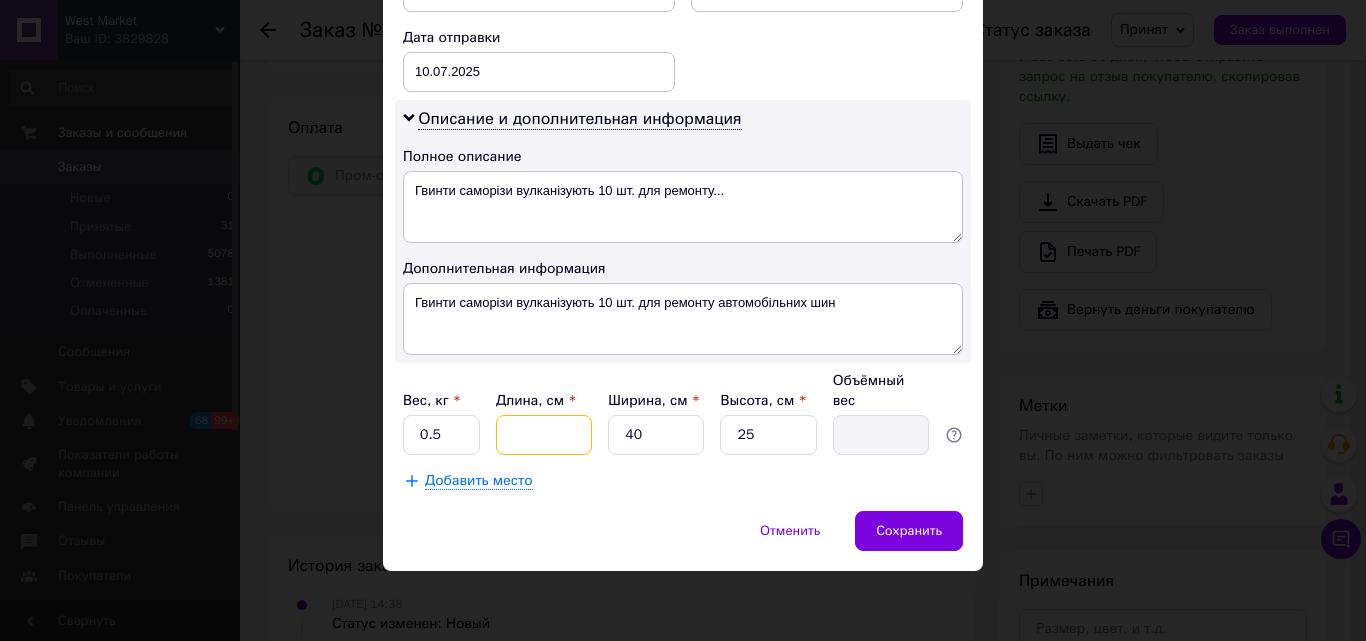 type on "1" 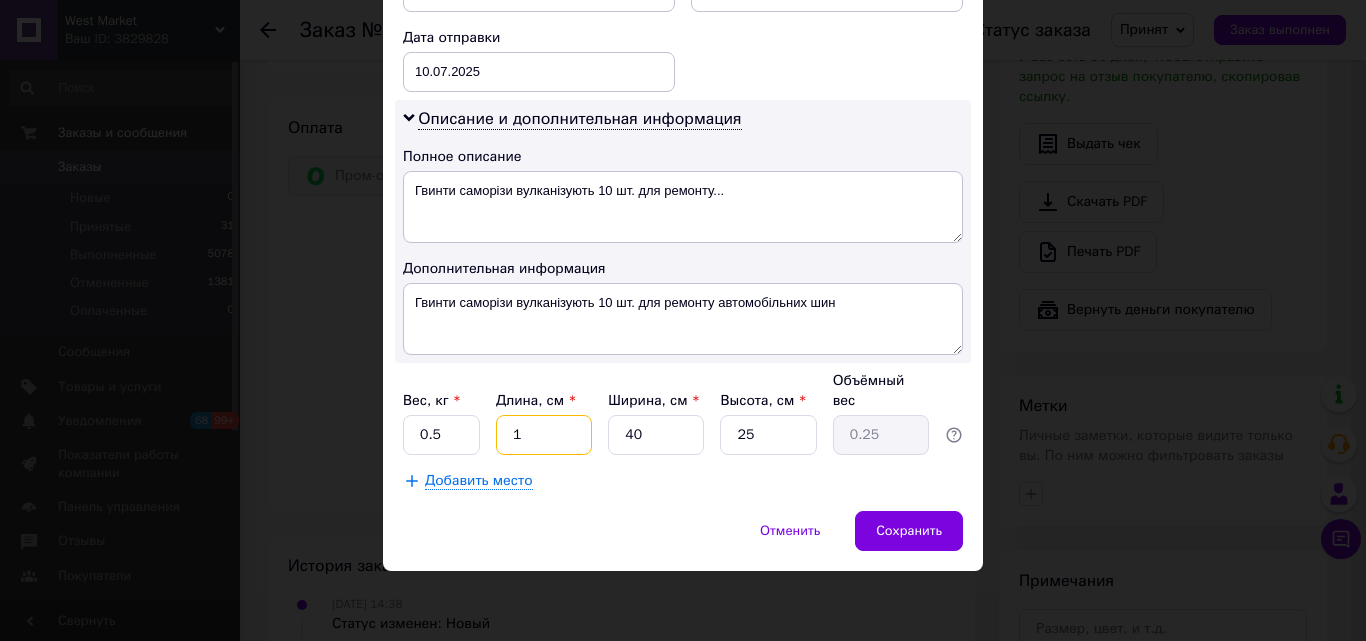 type on "1" 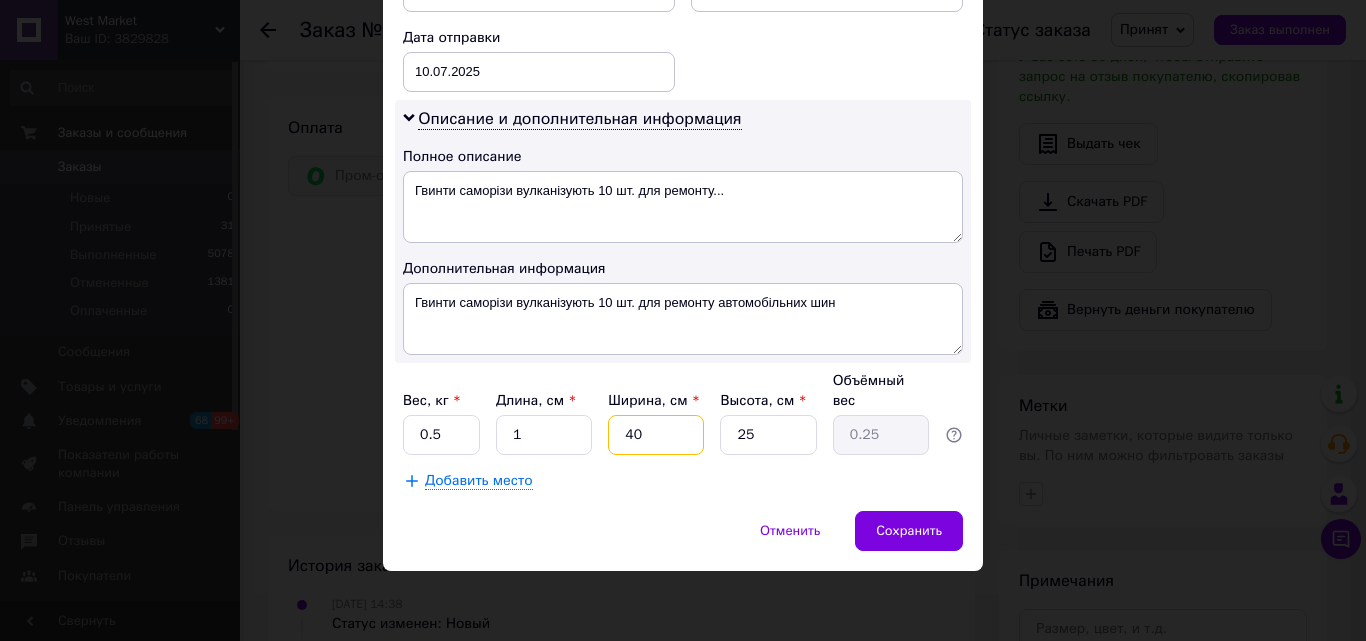 click on "40" at bounding box center (656, 435) 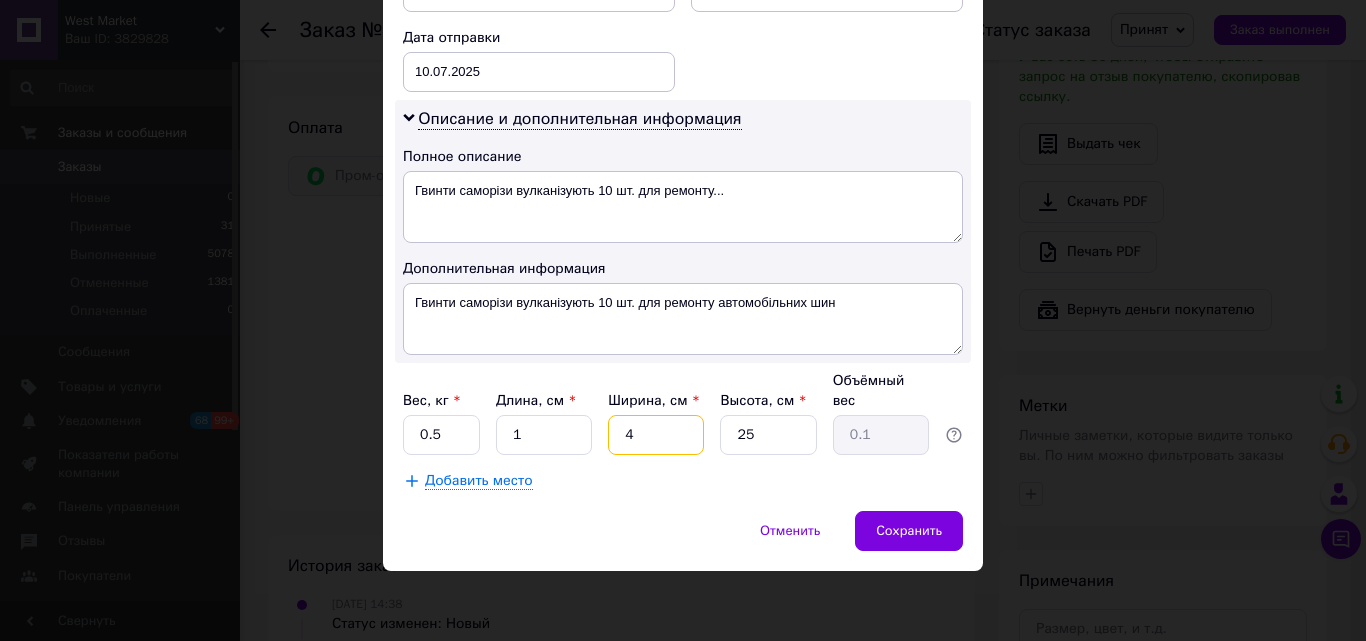 type 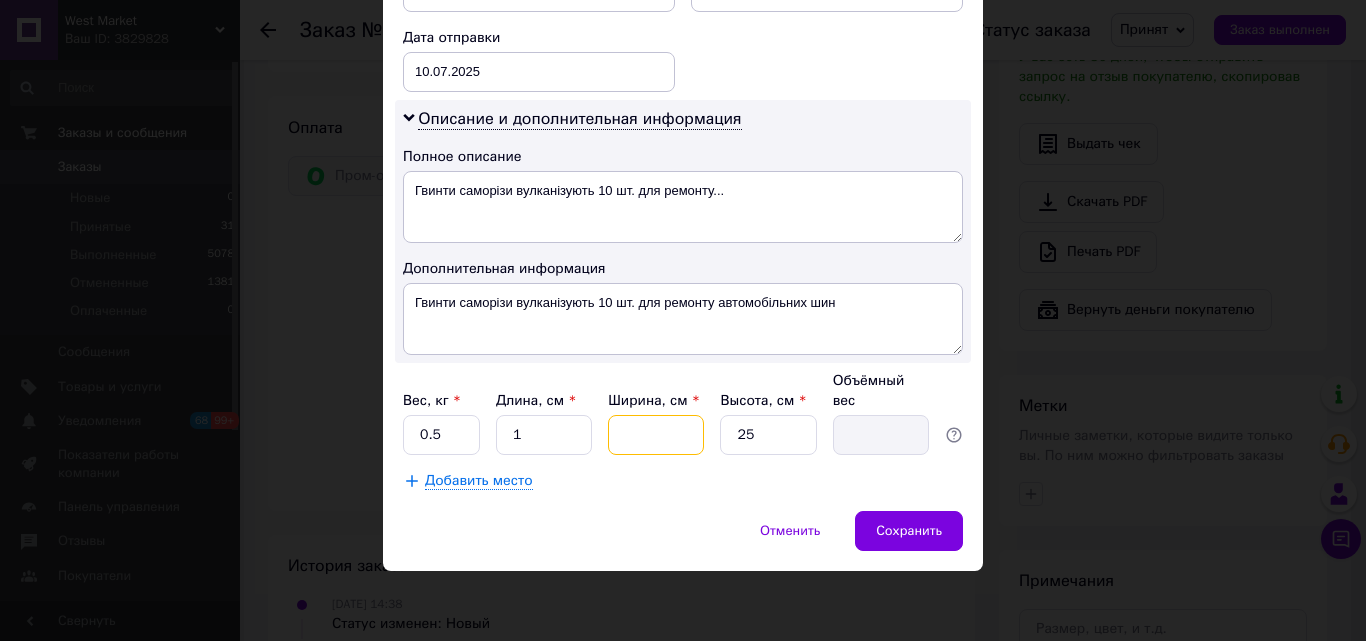 type on "1" 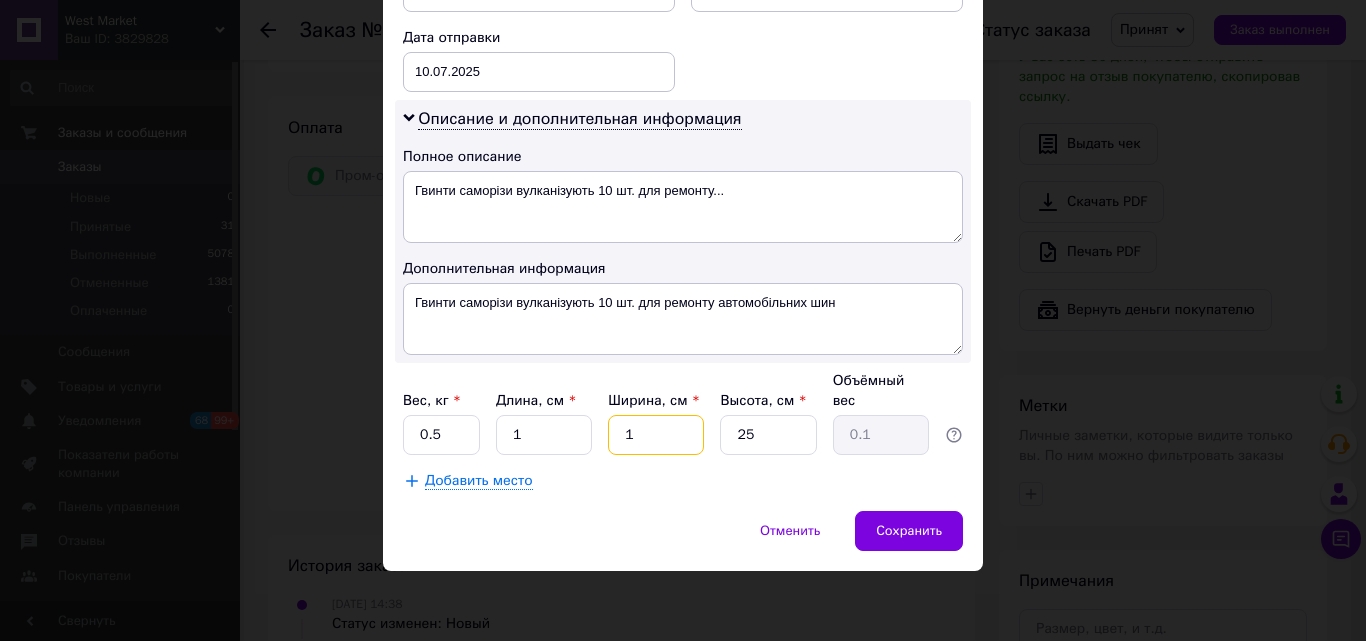 type on "1" 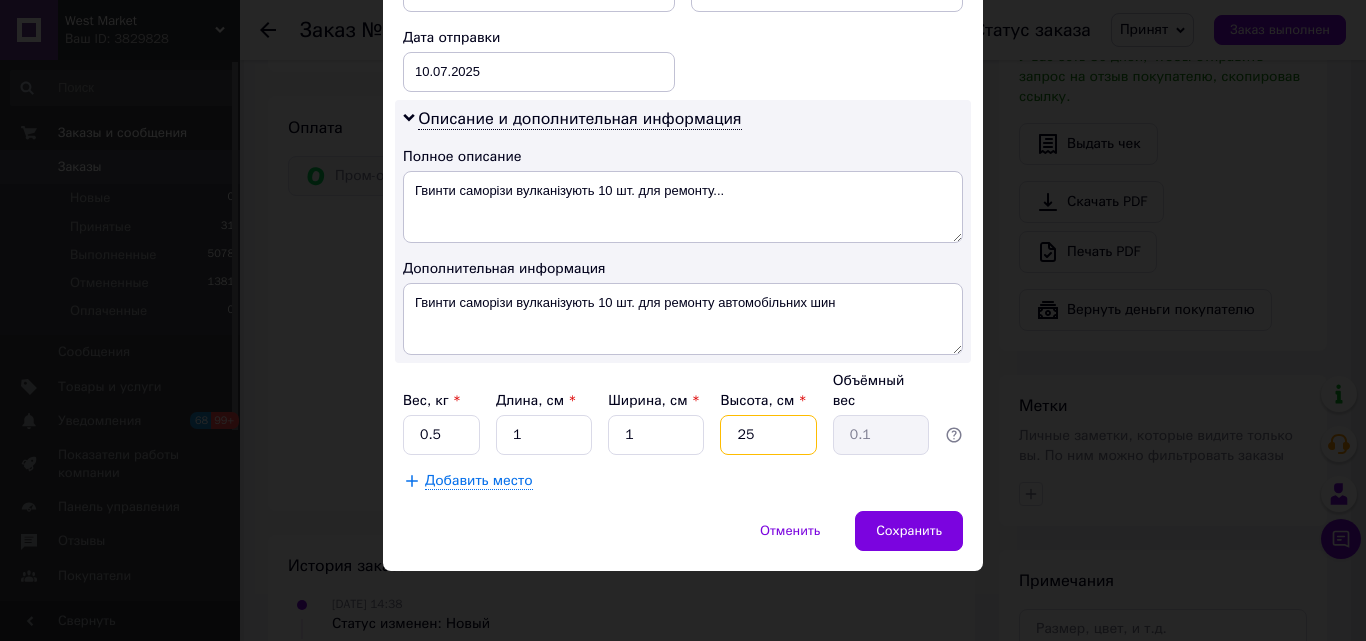 click on "25" at bounding box center (768, 435) 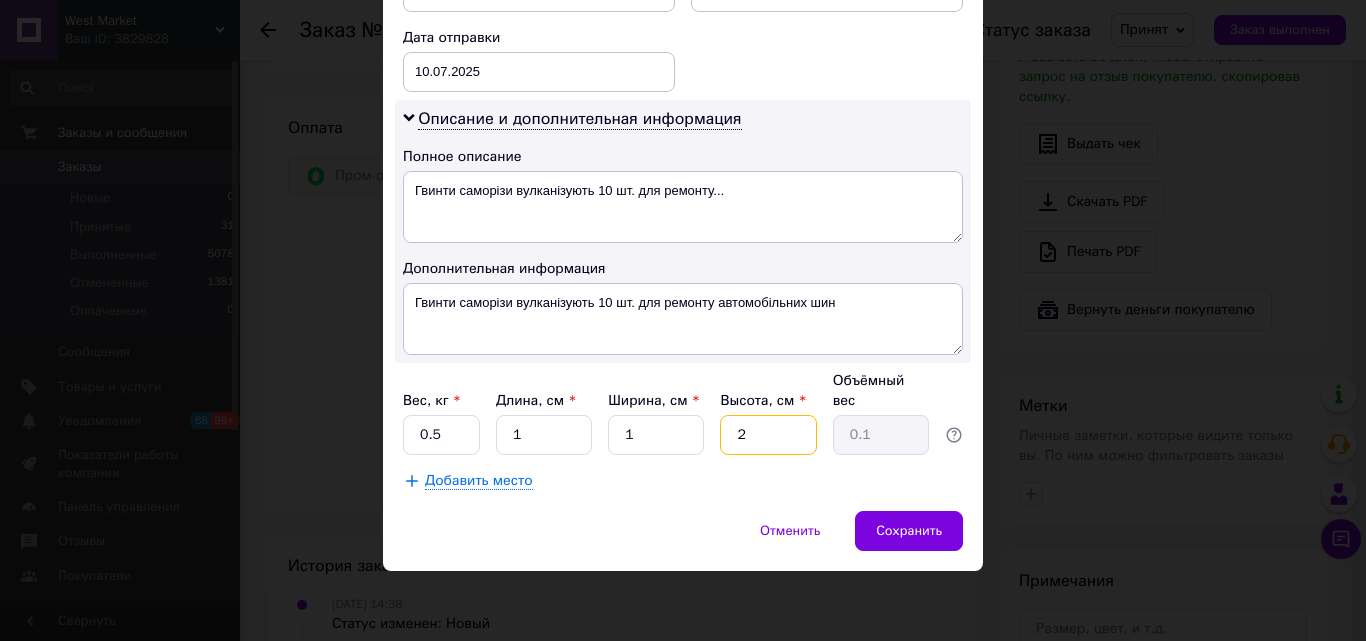 type 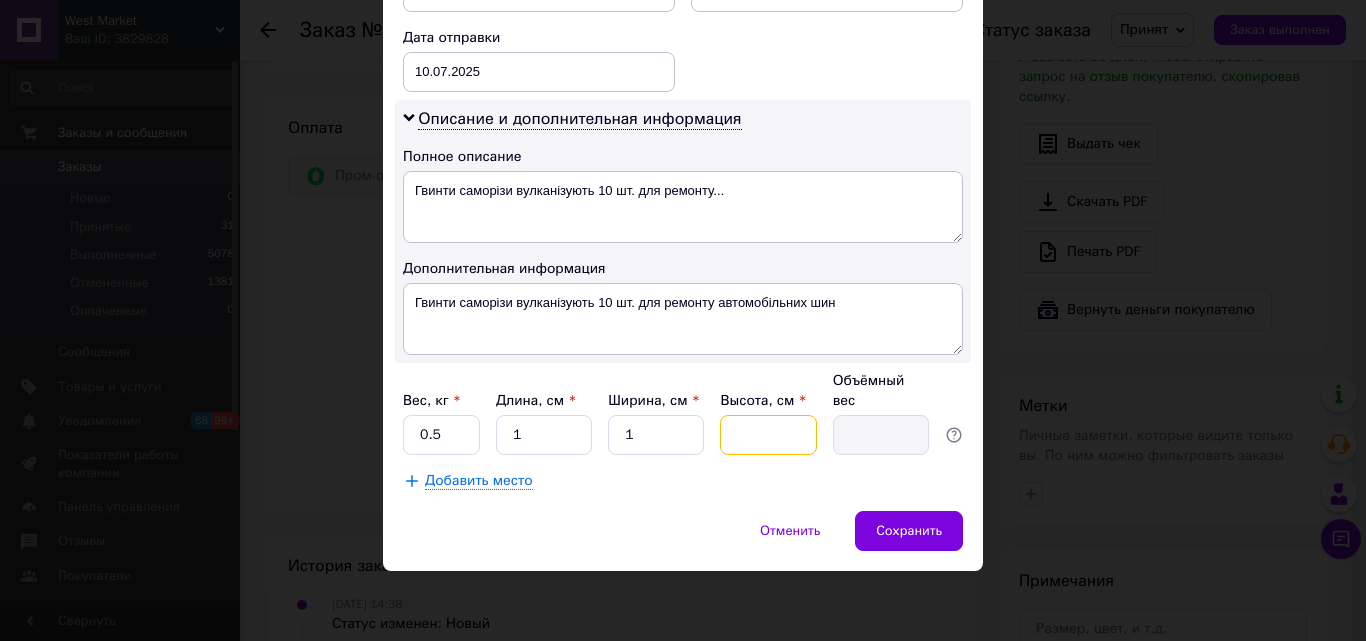 type on "1" 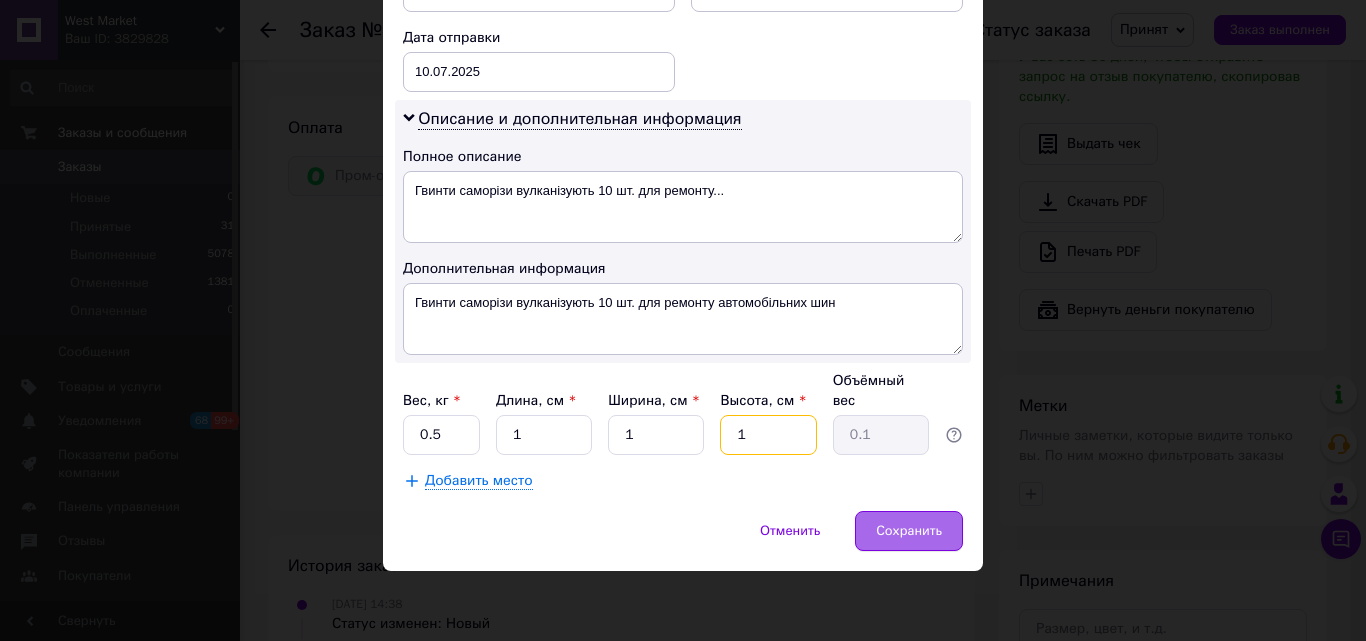 type on "1" 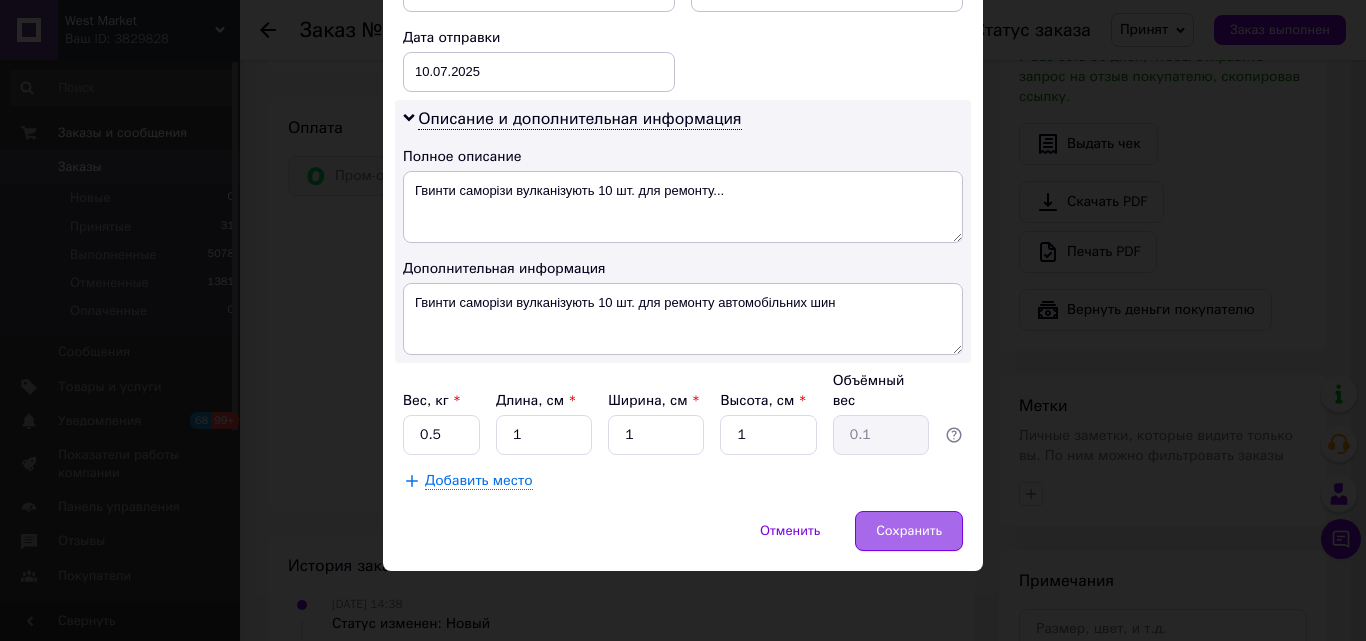 click on "Сохранить" at bounding box center [909, 531] 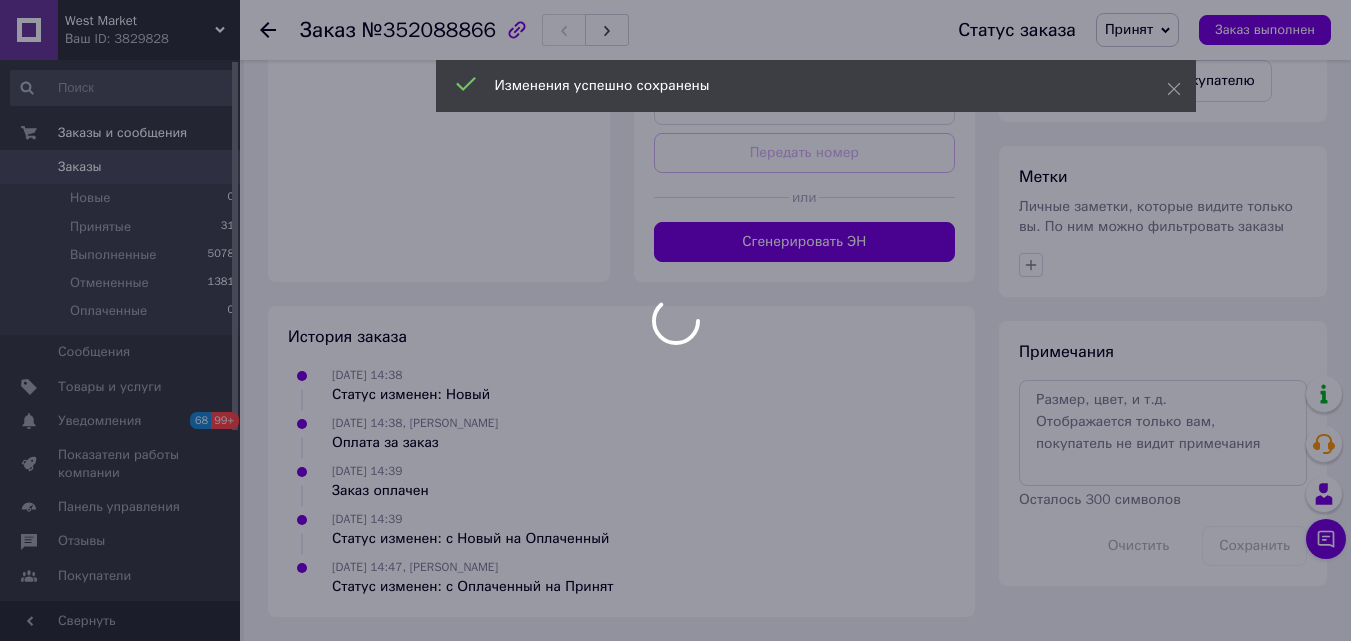 scroll, scrollTop: 1100, scrollLeft: 0, axis: vertical 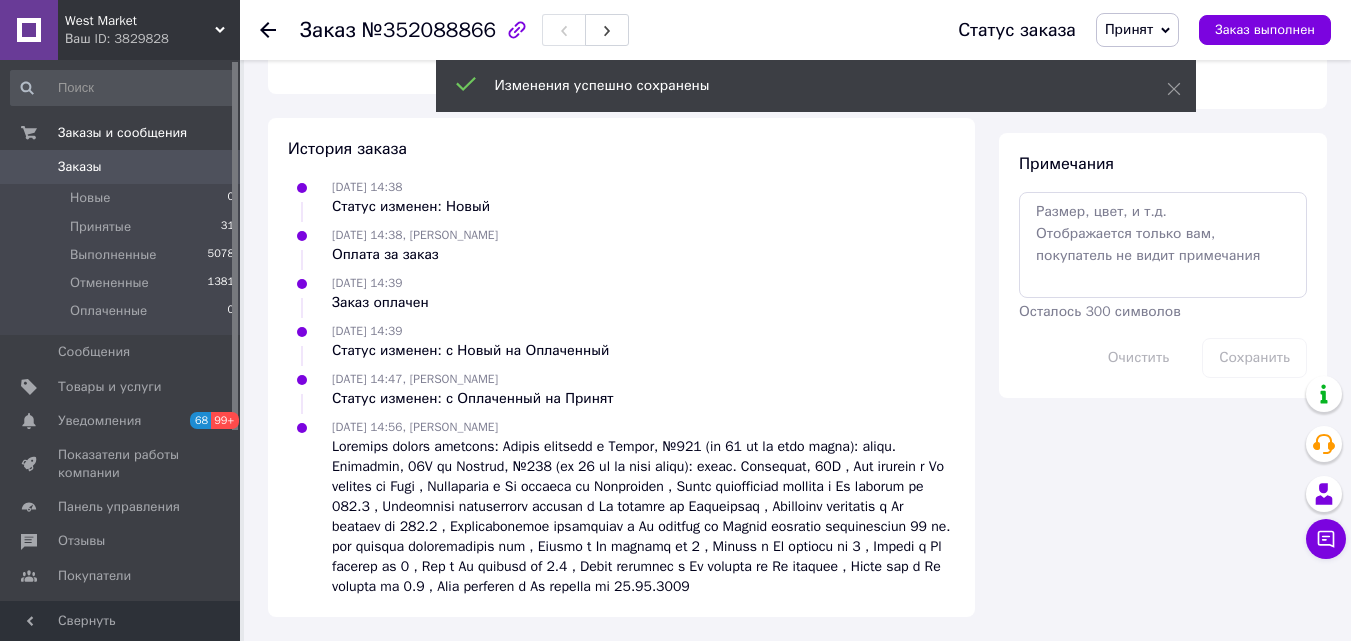 click on "Сгенерировать ЭН" at bounding box center [805, 54] 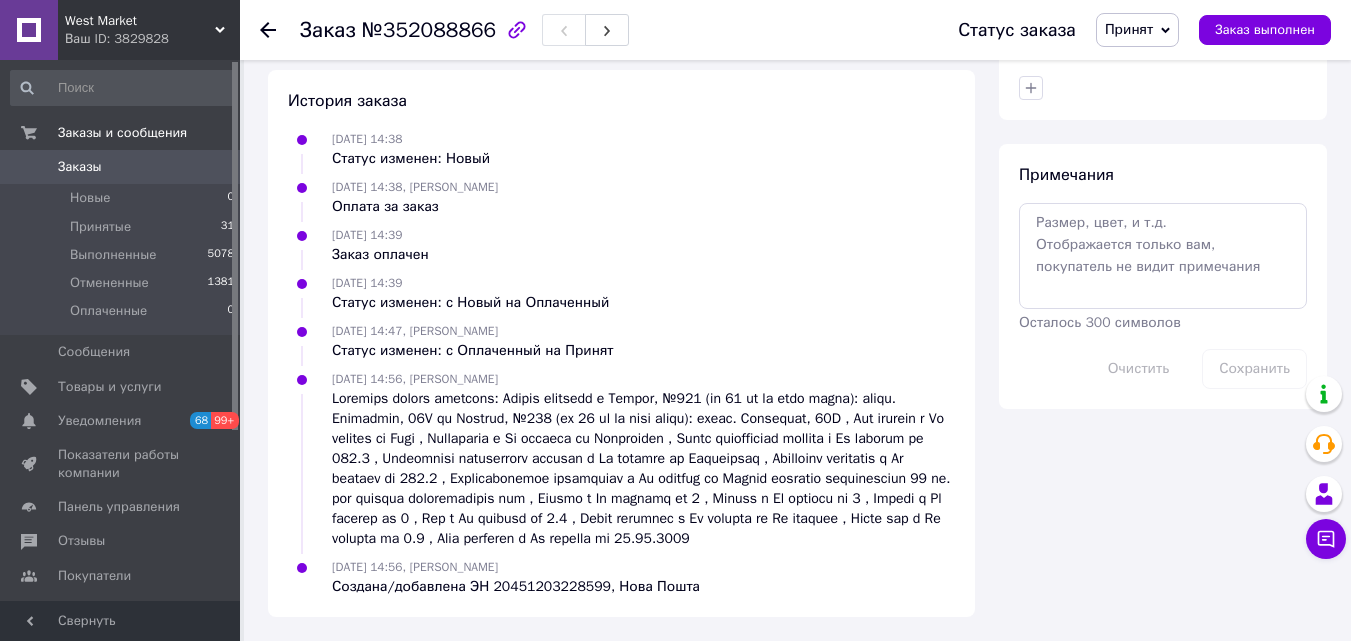 scroll, scrollTop: 0, scrollLeft: 0, axis: both 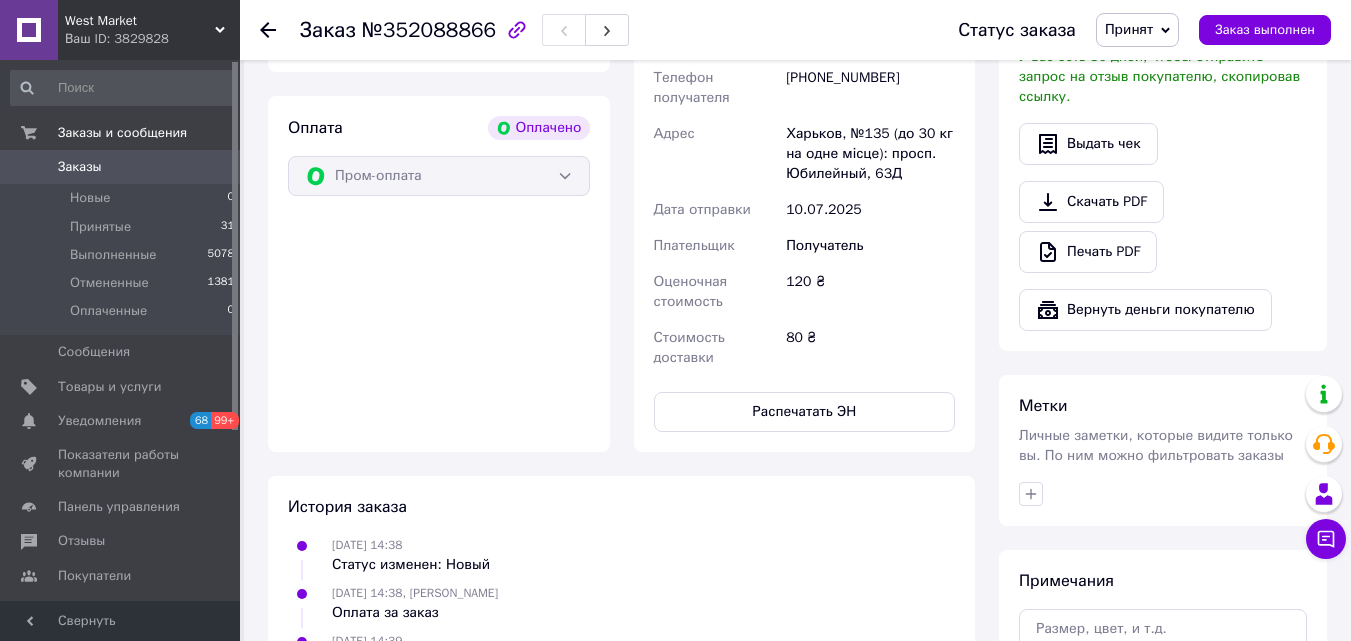 drag, startPoint x: 793, startPoint y: 215, endPoint x: 912, endPoint y: 215, distance: 119 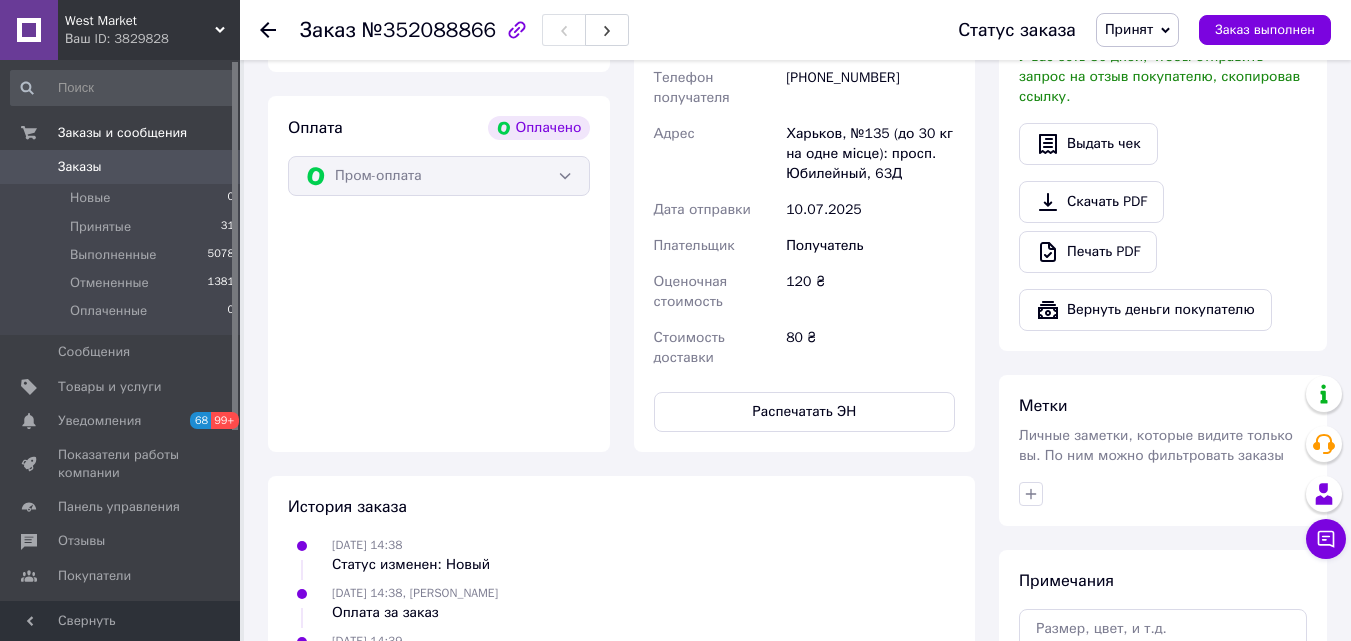 drag, startPoint x: 784, startPoint y: 218, endPoint x: 964, endPoint y: 218, distance: 180 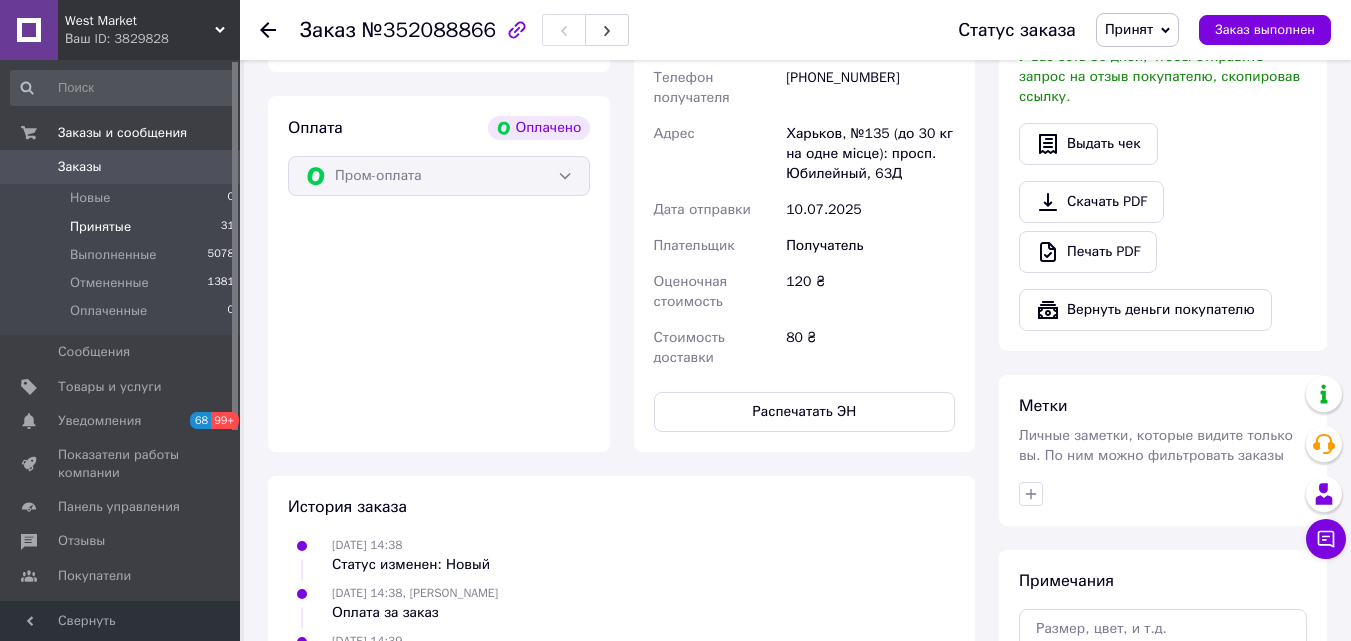 click on "Принятые" at bounding box center [100, 227] 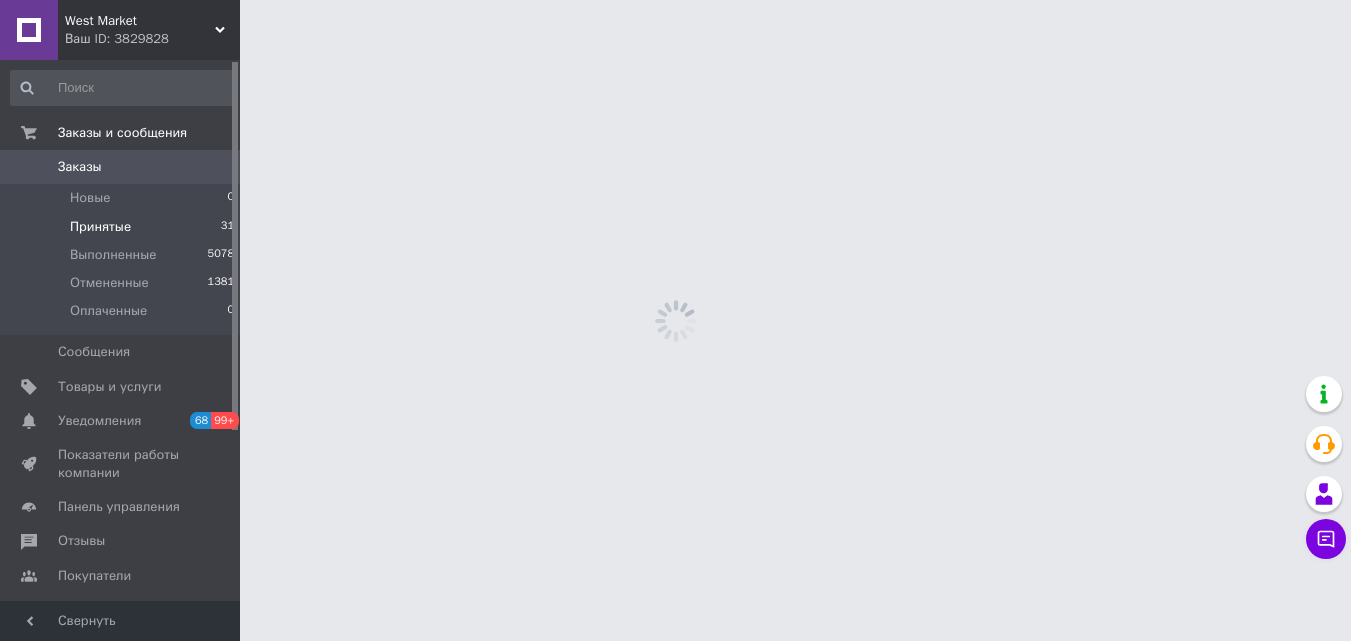 scroll, scrollTop: 0, scrollLeft: 0, axis: both 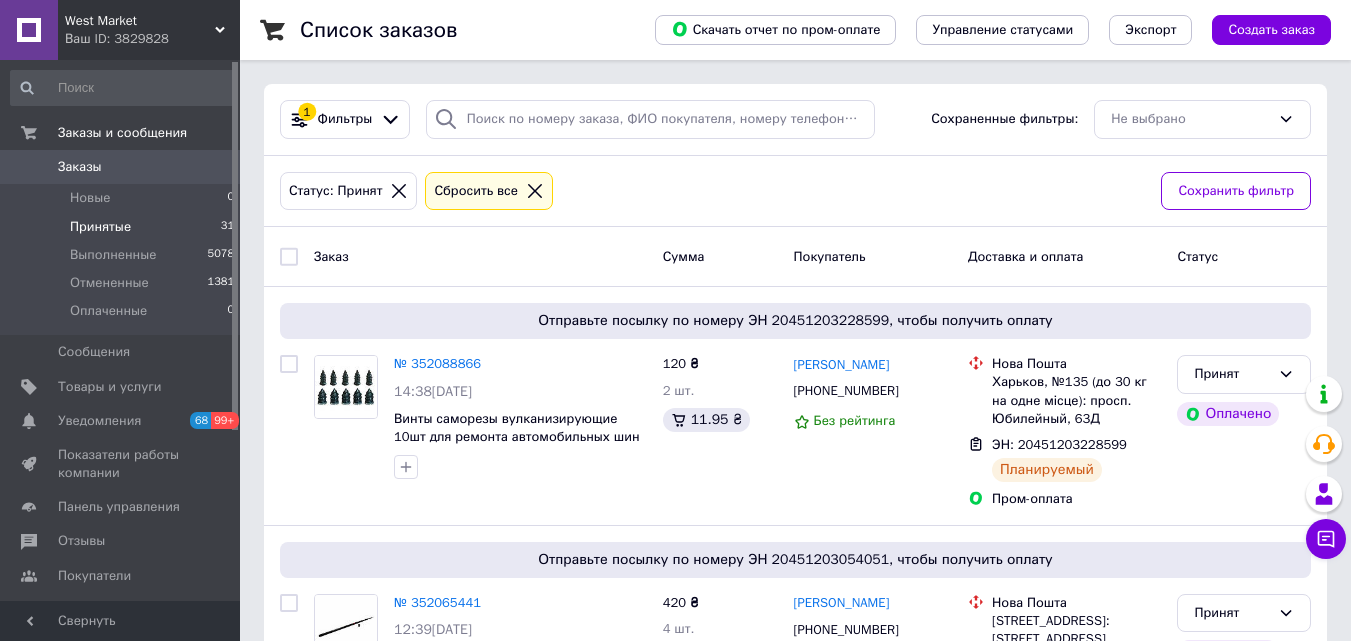 click on "Принятые 31" at bounding box center [123, 227] 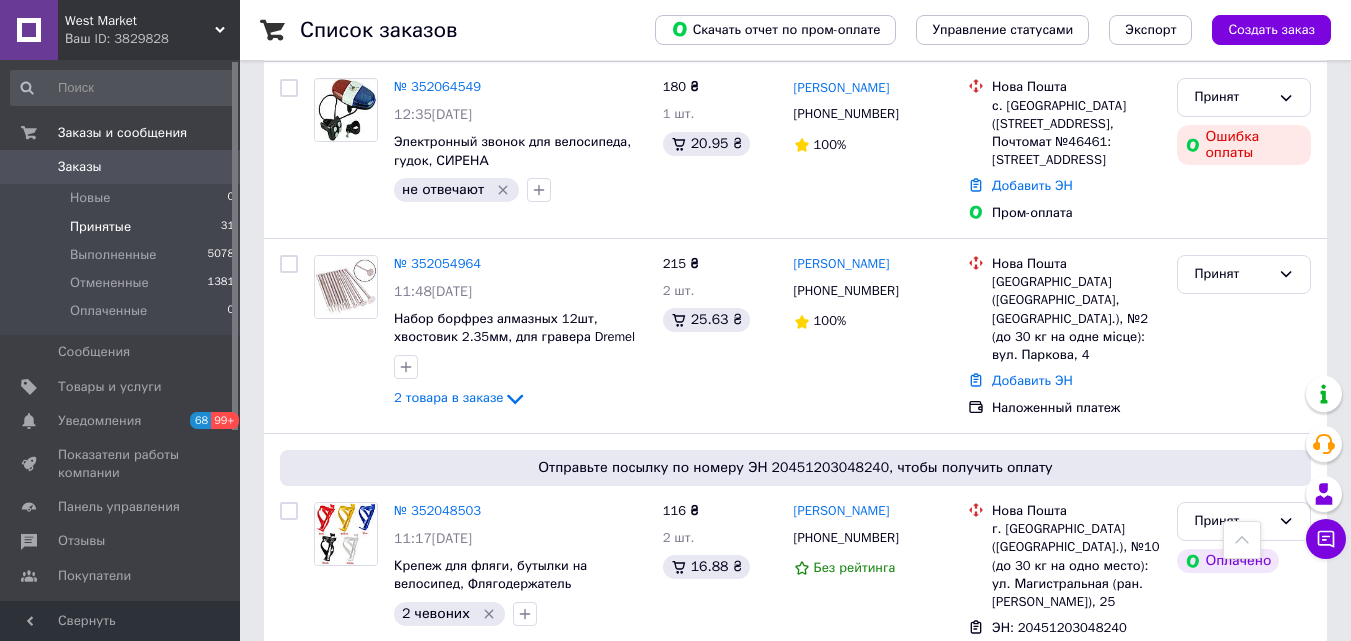 scroll, scrollTop: 700, scrollLeft: 0, axis: vertical 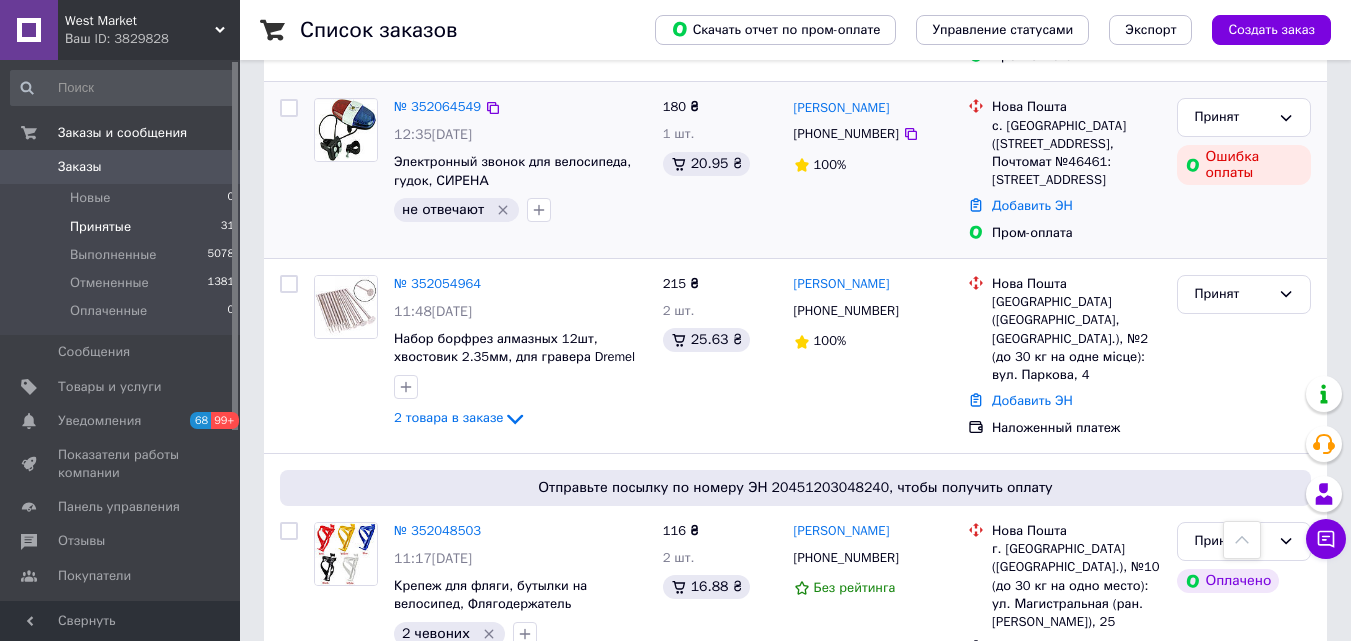 click at bounding box center (346, 130) 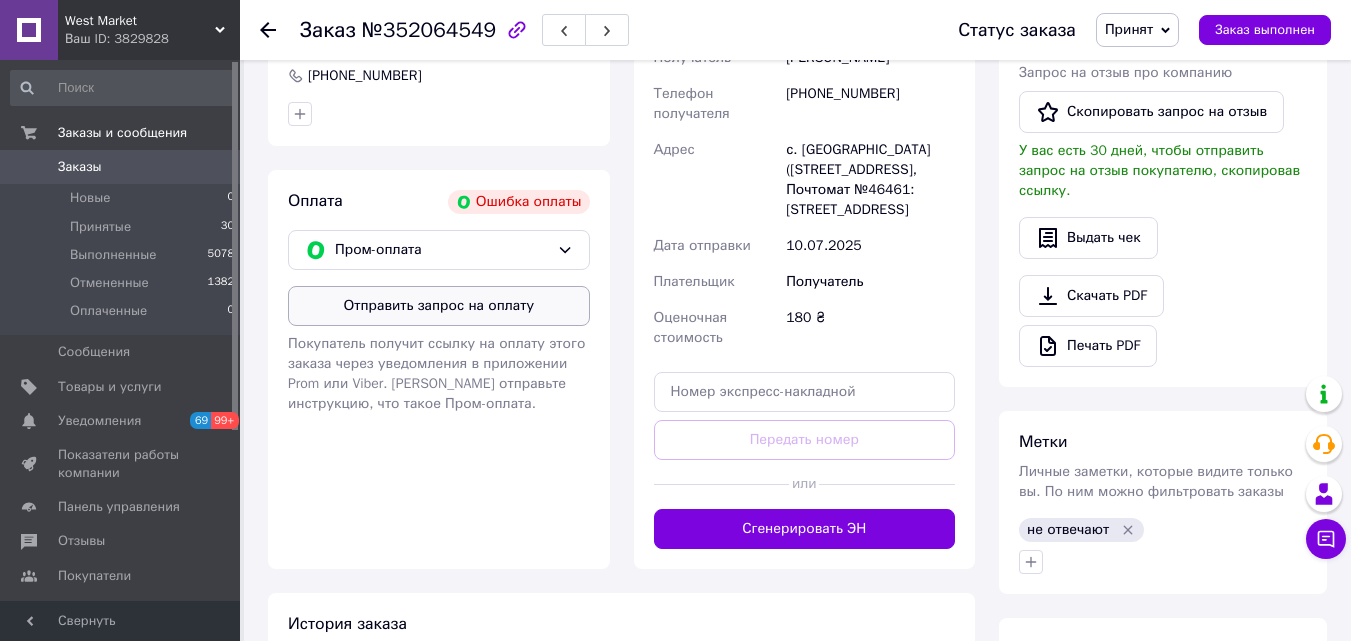 scroll, scrollTop: 900, scrollLeft: 0, axis: vertical 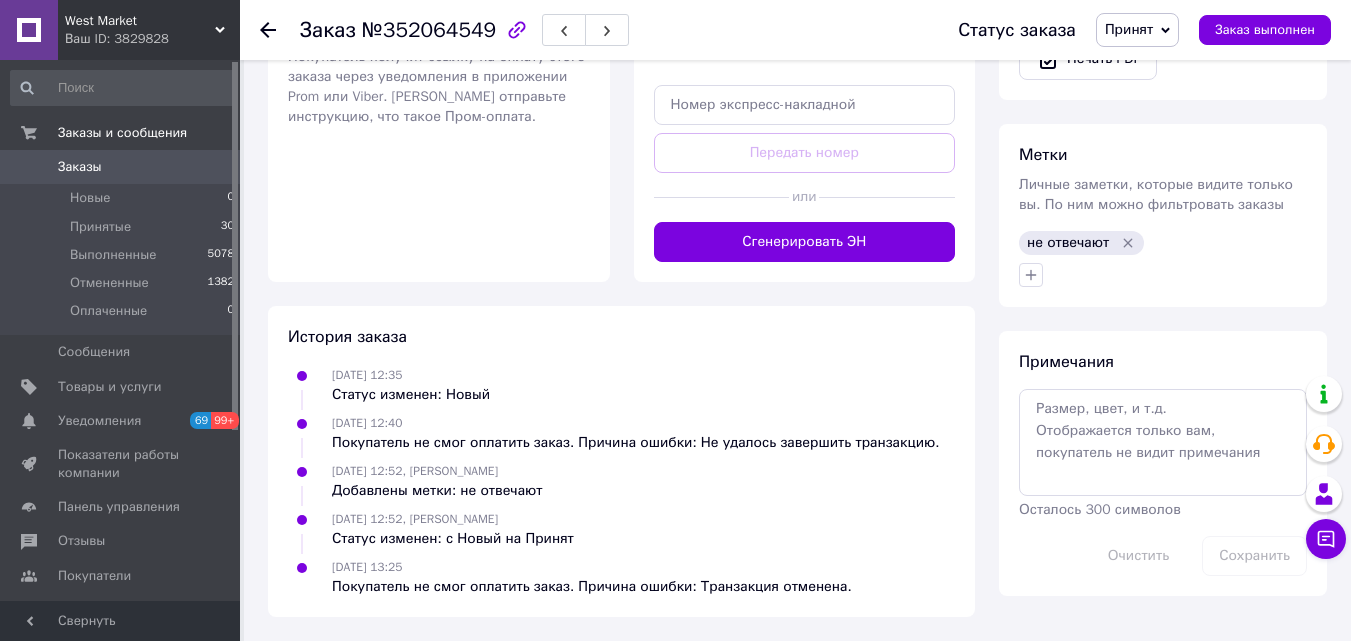 click on "Пром-оплата" at bounding box center (442, -37) 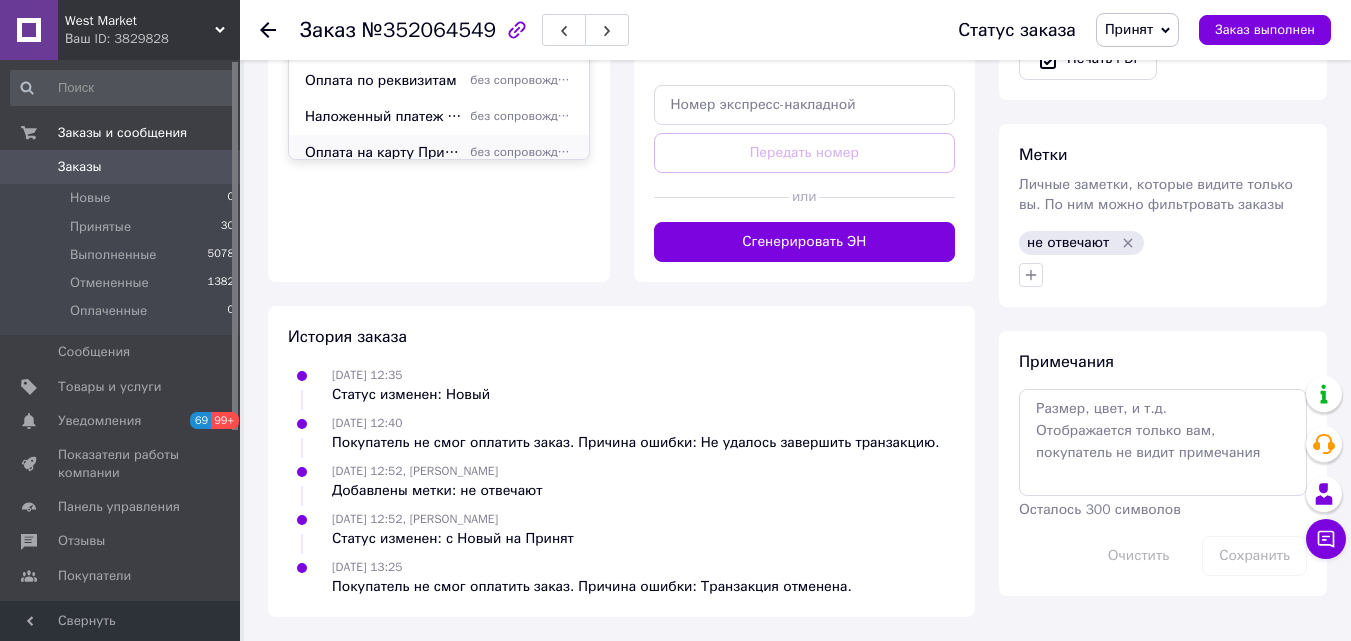 click on "Оплата на карту ПриватБанка [CREDIT_CARD_NUMBER] [PERSON_NAME]" at bounding box center (383, 153) 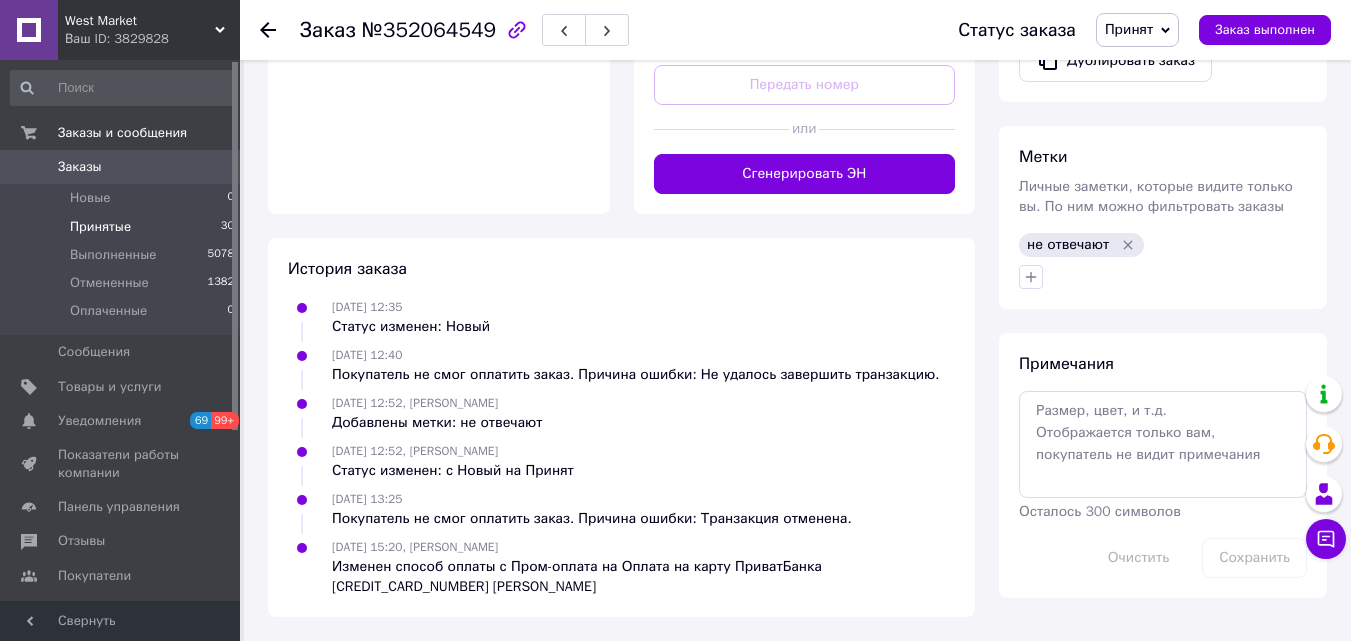 click on "Принятые" at bounding box center (100, 227) 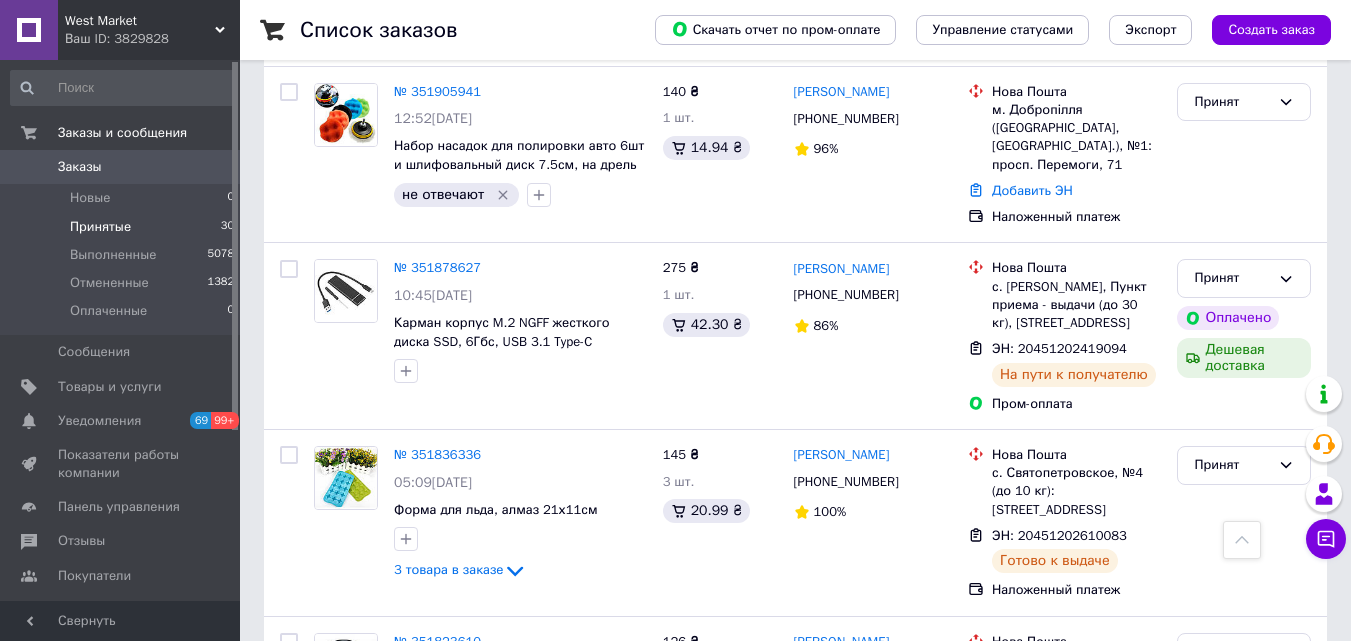 scroll, scrollTop: 3400, scrollLeft: 0, axis: vertical 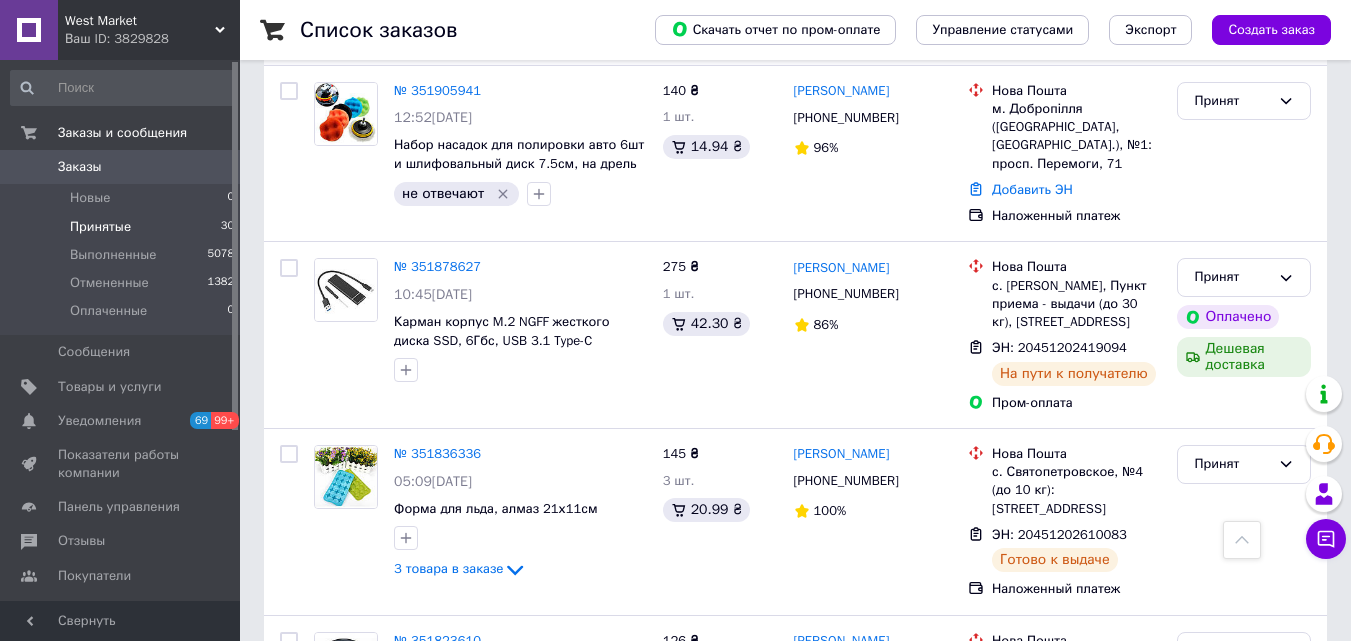 click 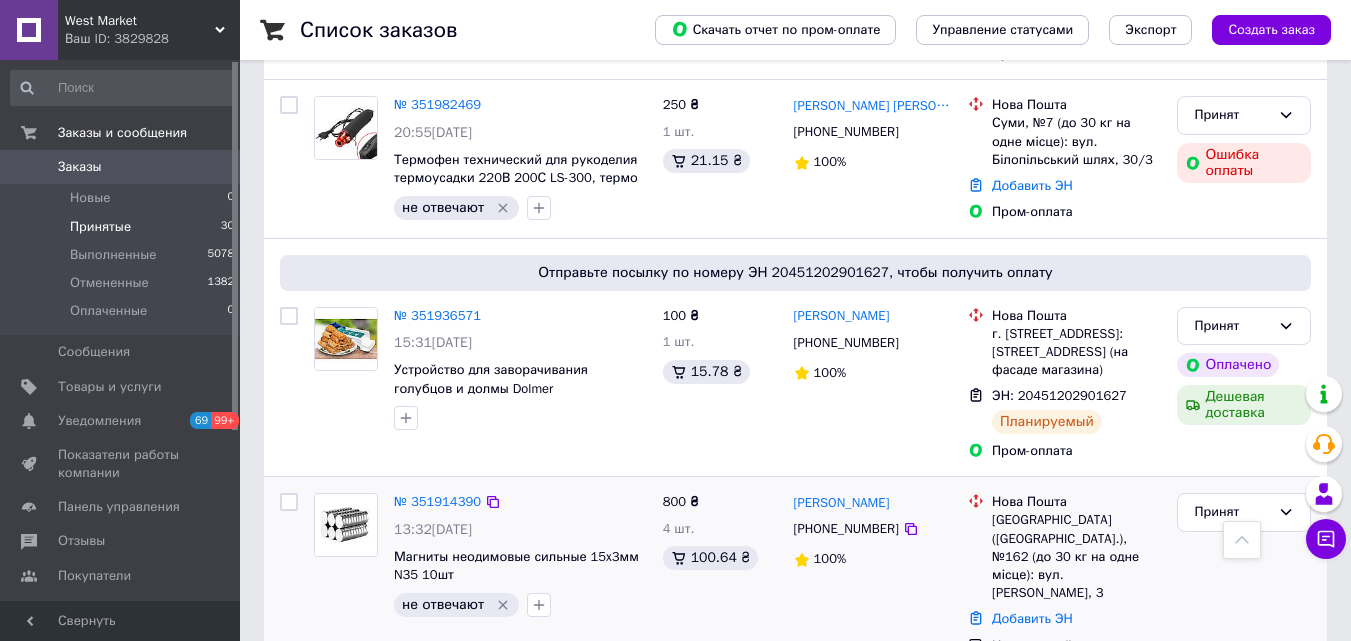 scroll, scrollTop: 2600, scrollLeft: 0, axis: vertical 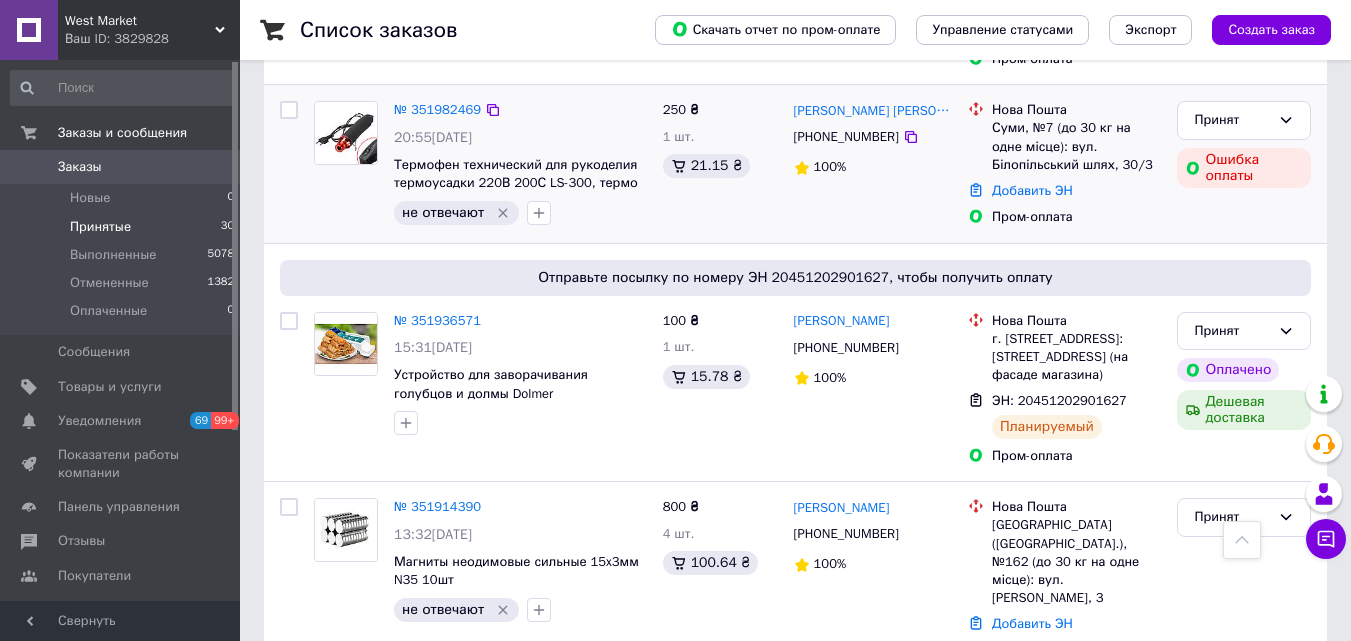 click at bounding box center (346, 133) 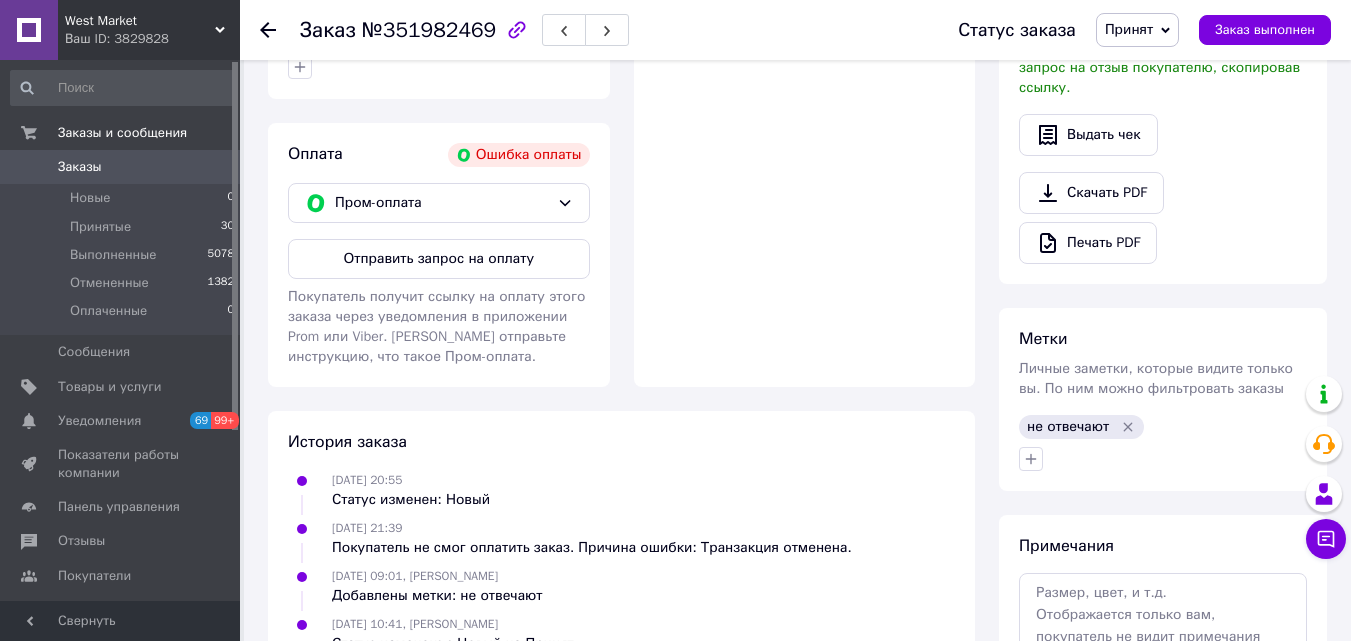 scroll, scrollTop: 800, scrollLeft: 0, axis: vertical 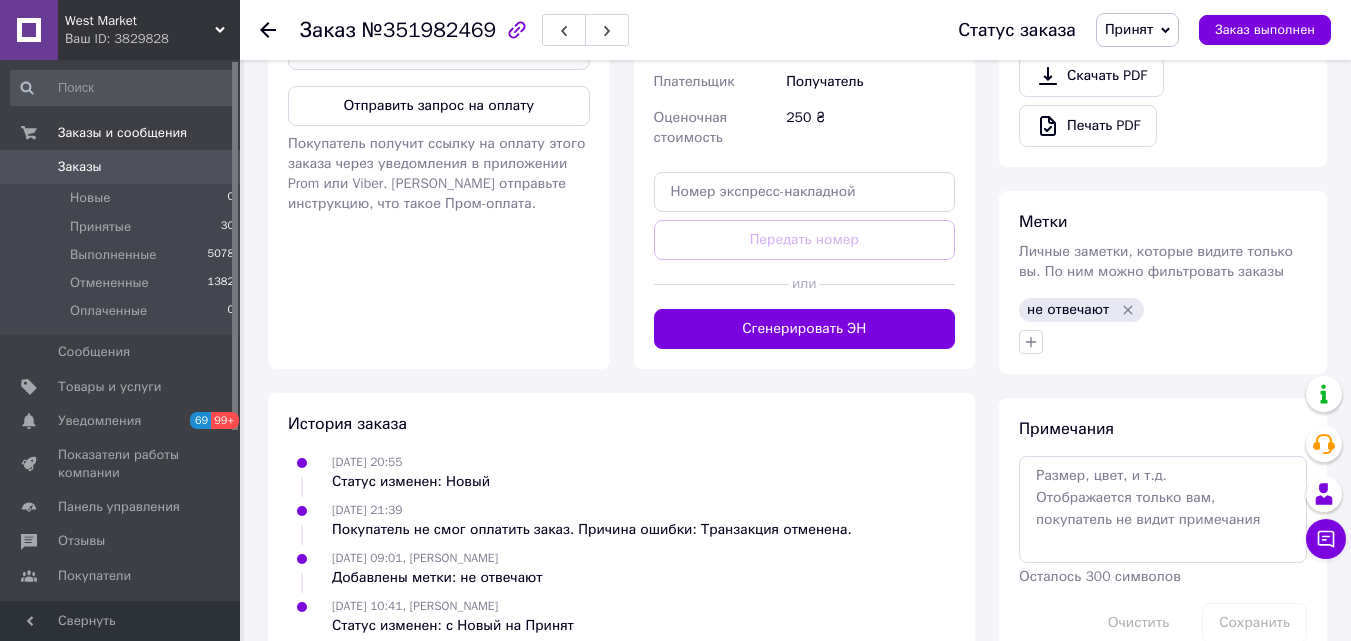click on "Пром-оплата" at bounding box center (442, 50) 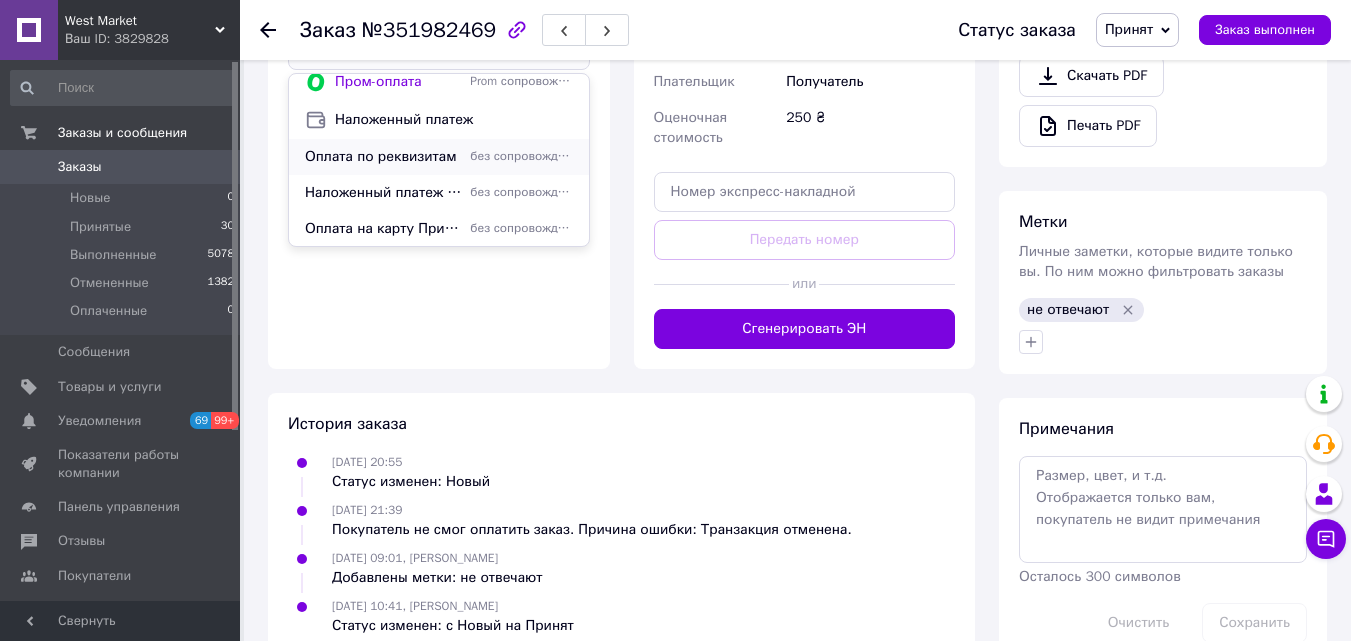 scroll, scrollTop: 12, scrollLeft: 0, axis: vertical 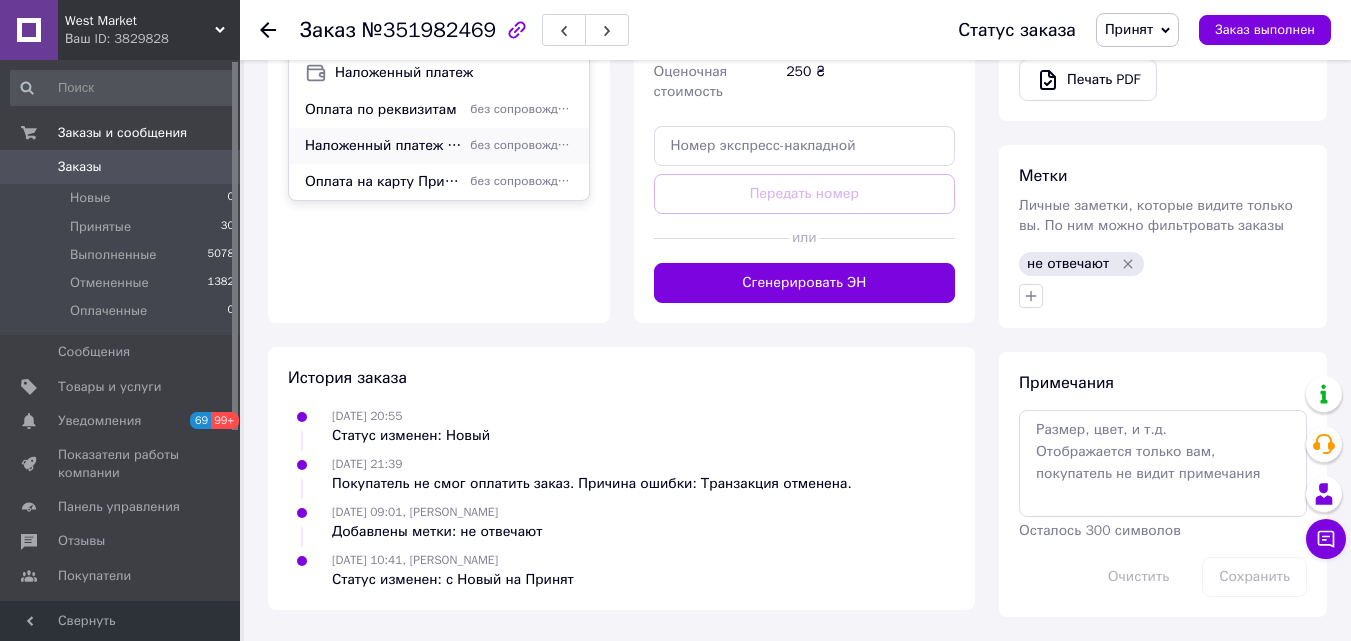 click on "Наложенный платеж "Укрпошта"" at bounding box center (383, 146) 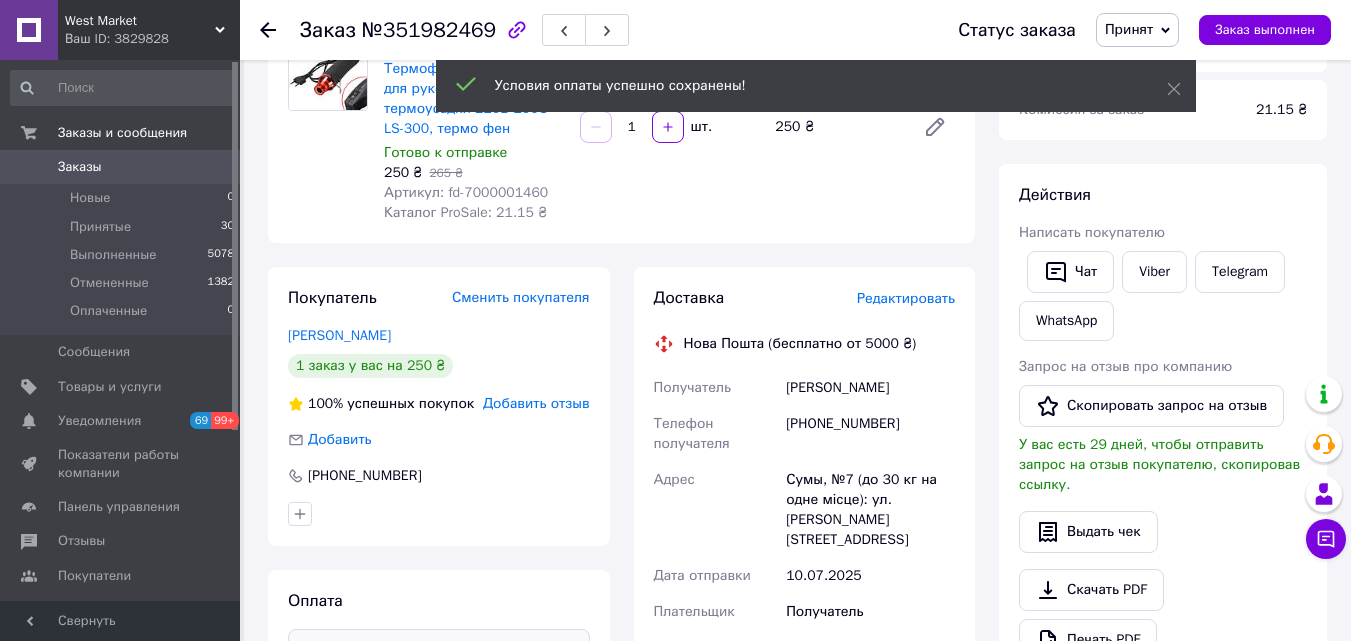 scroll, scrollTop: 0, scrollLeft: 0, axis: both 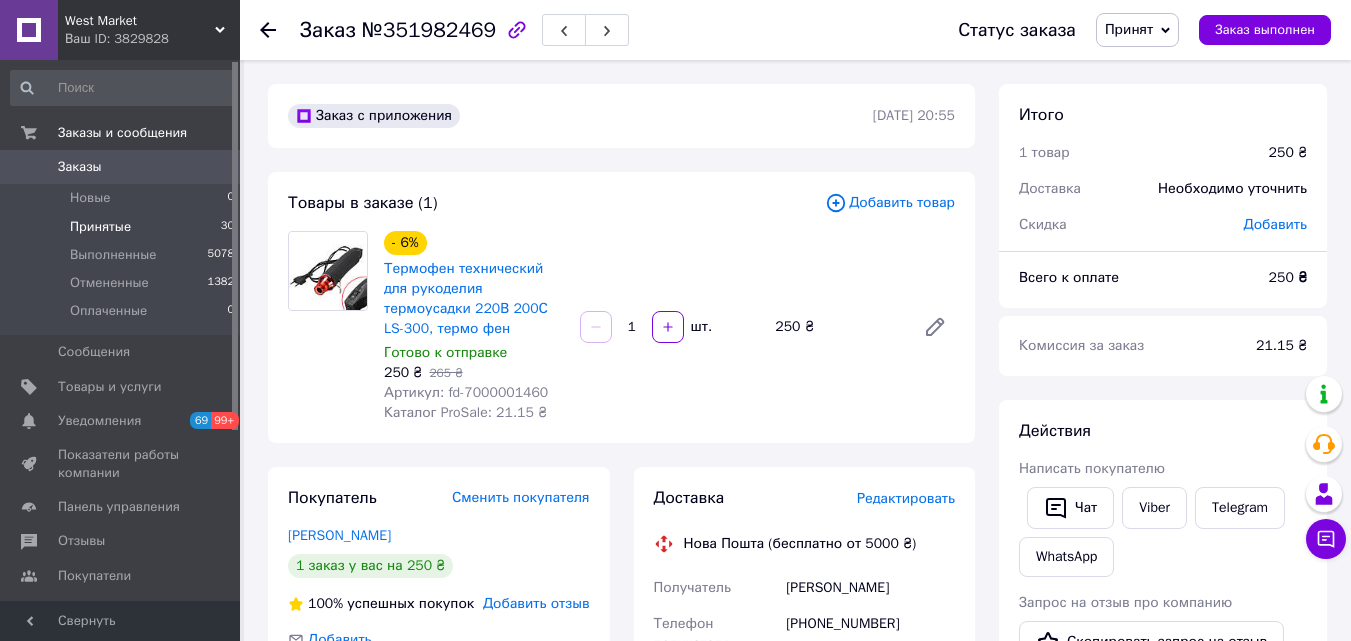 click on "Принятые 30" at bounding box center (123, 227) 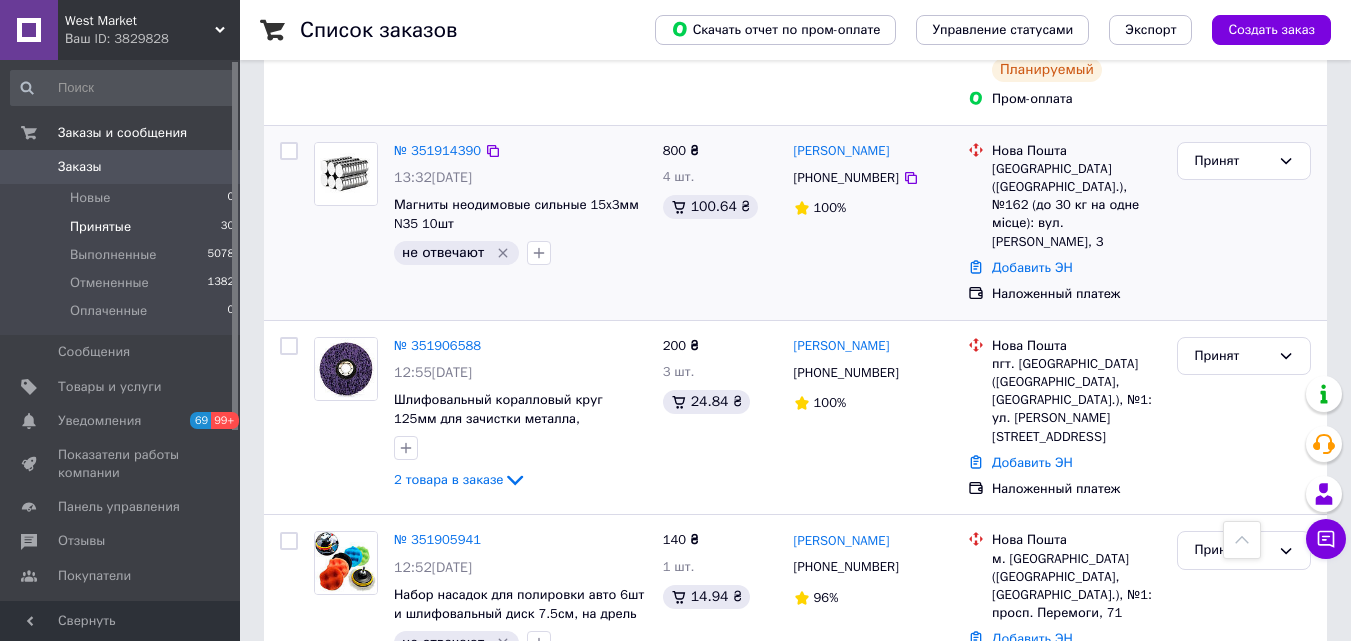 scroll, scrollTop: 3200, scrollLeft: 0, axis: vertical 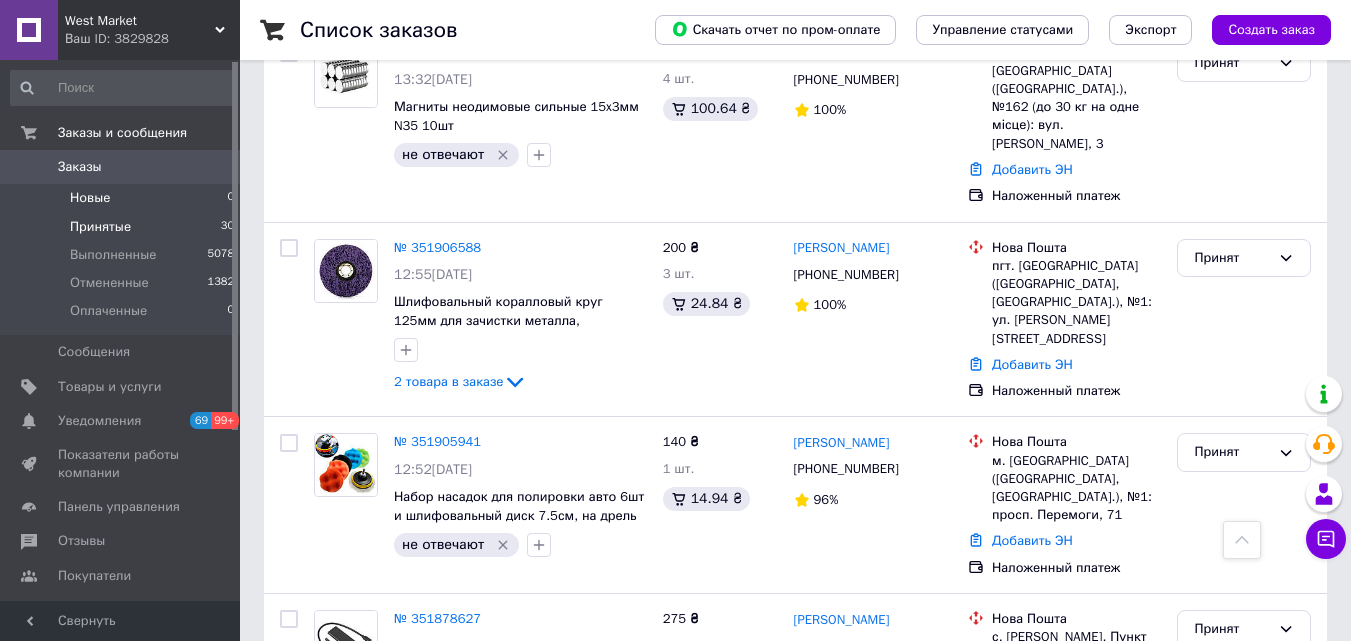 click on "Новые" at bounding box center [90, 198] 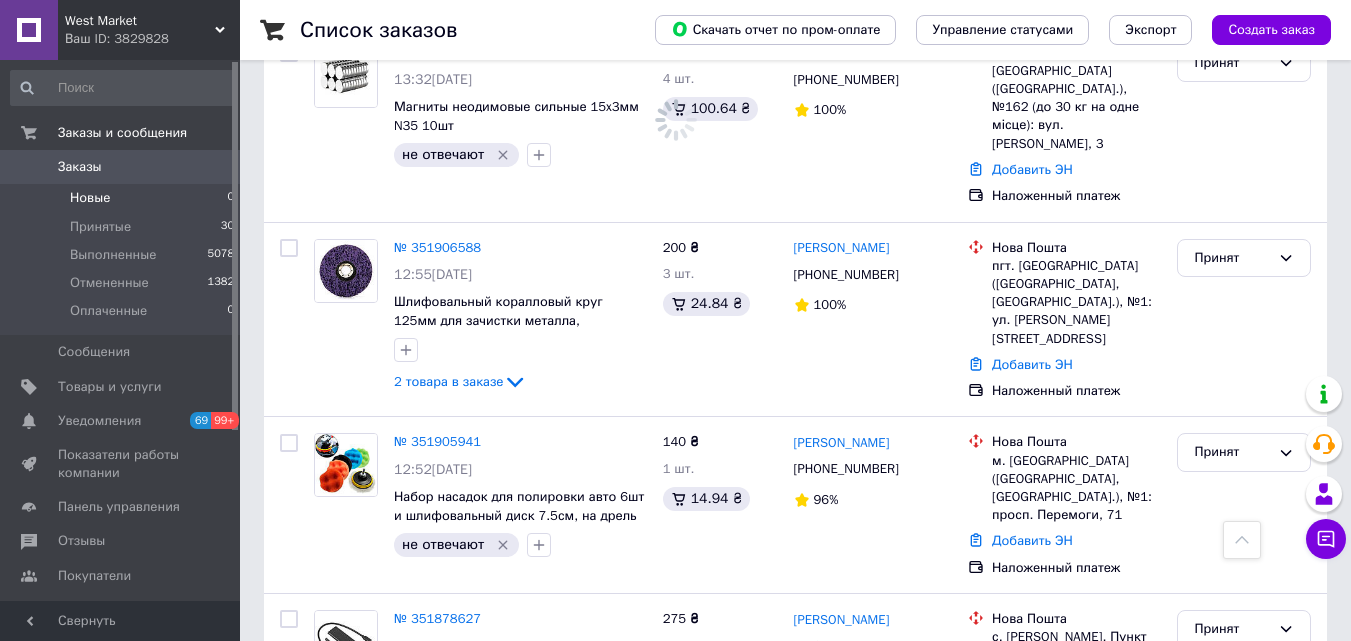 scroll, scrollTop: 0, scrollLeft: 0, axis: both 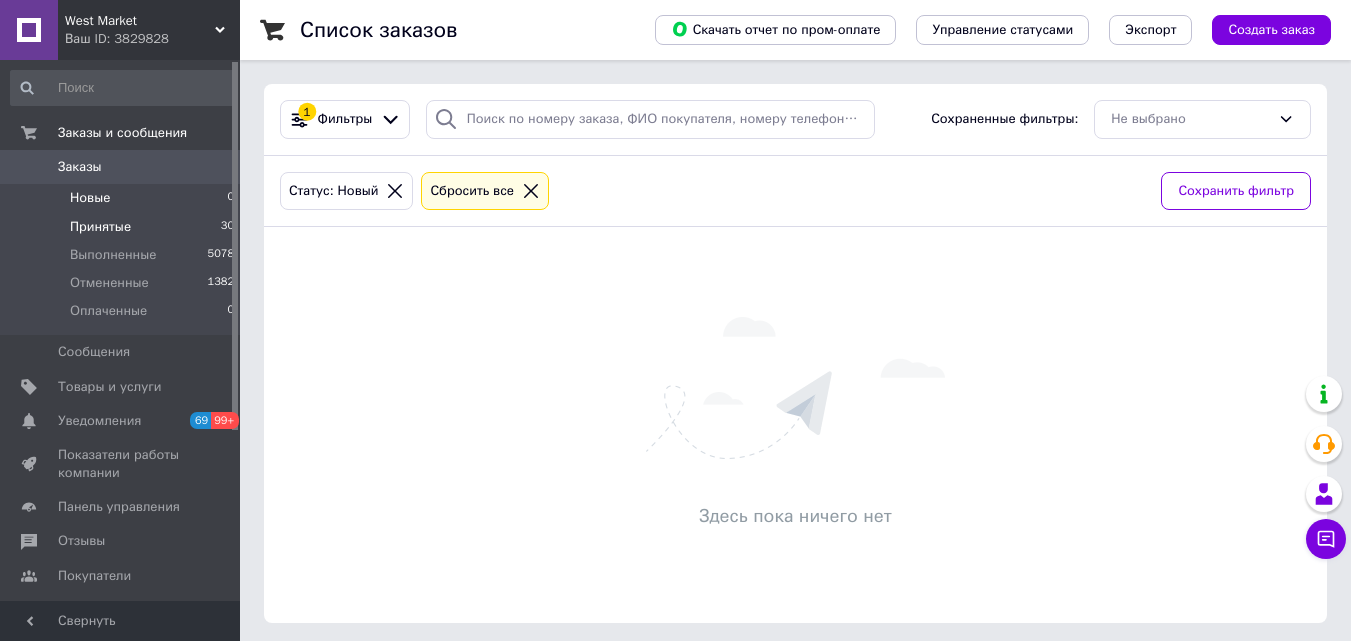 click on "Принятые 30" at bounding box center [123, 227] 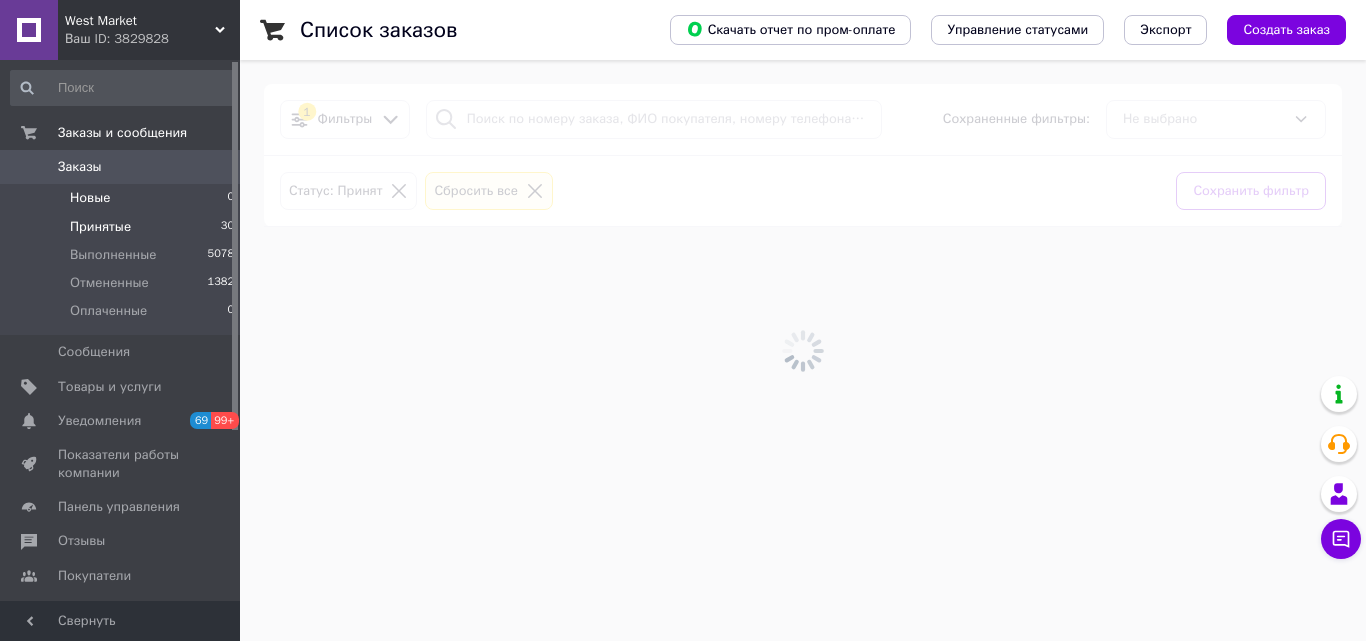 click on "Новые 0" at bounding box center (123, 198) 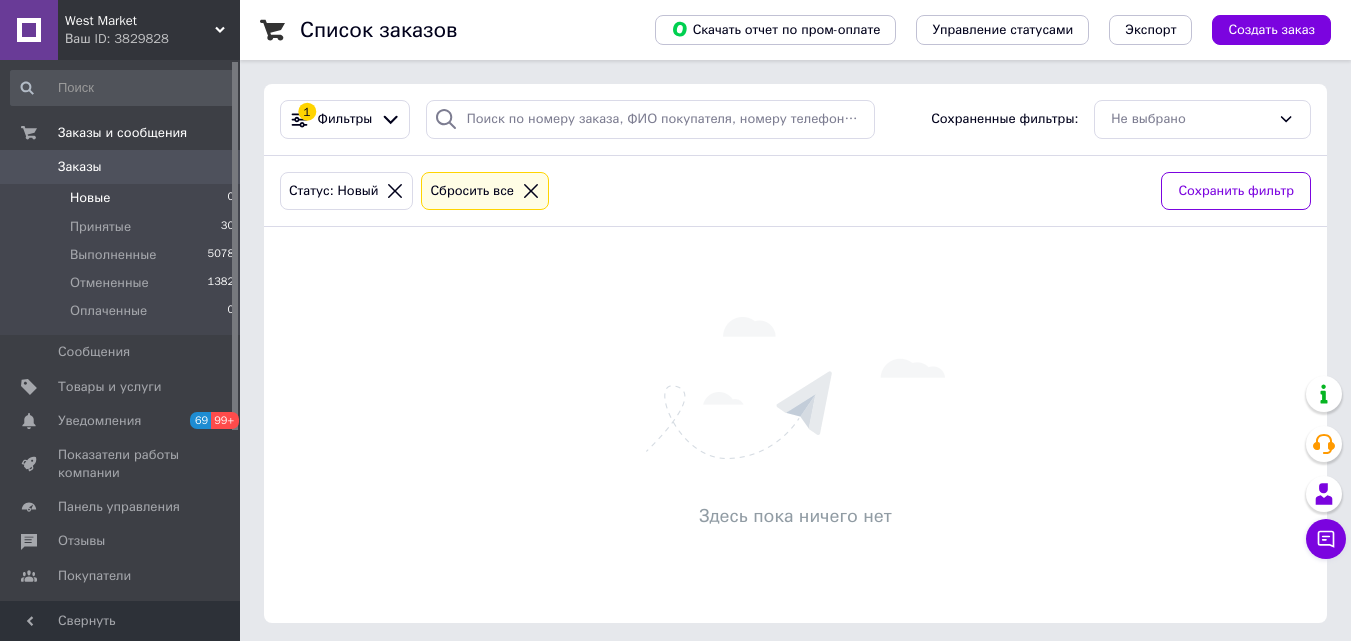 click on "Новые 0" at bounding box center [123, 198] 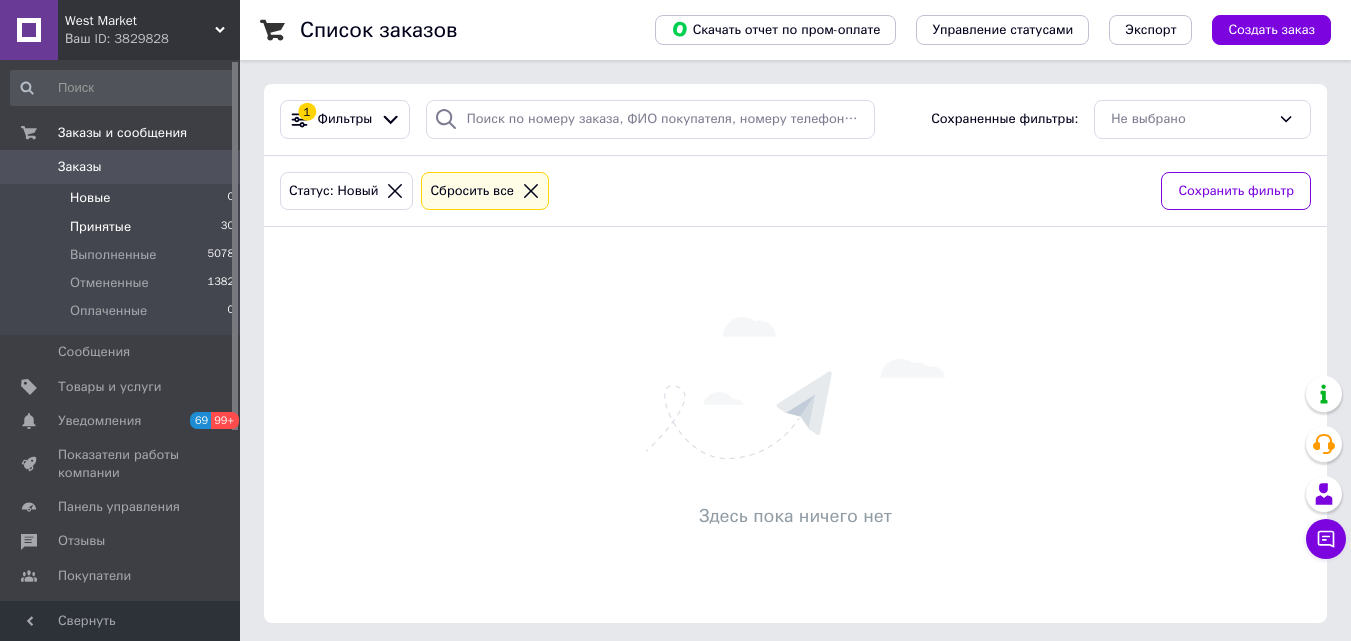 click on "Принятые" at bounding box center [100, 227] 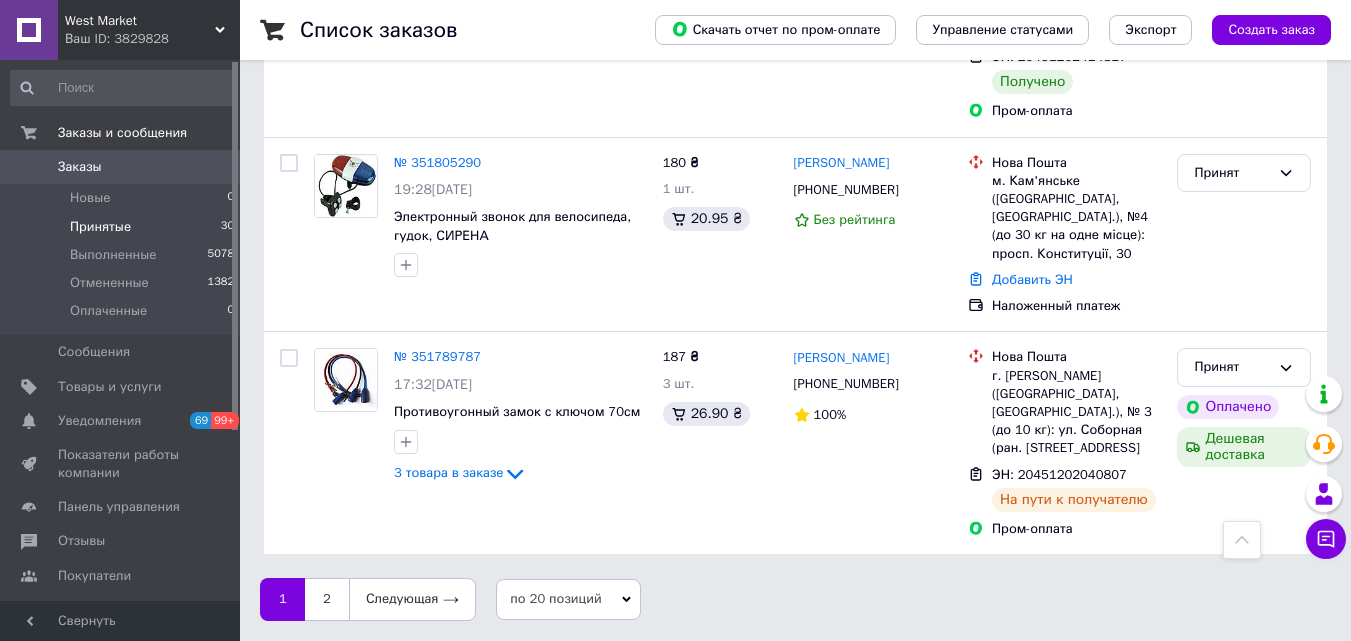 scroll, scrollTop: 4356, scrollLeft: 0, axis: vertical 